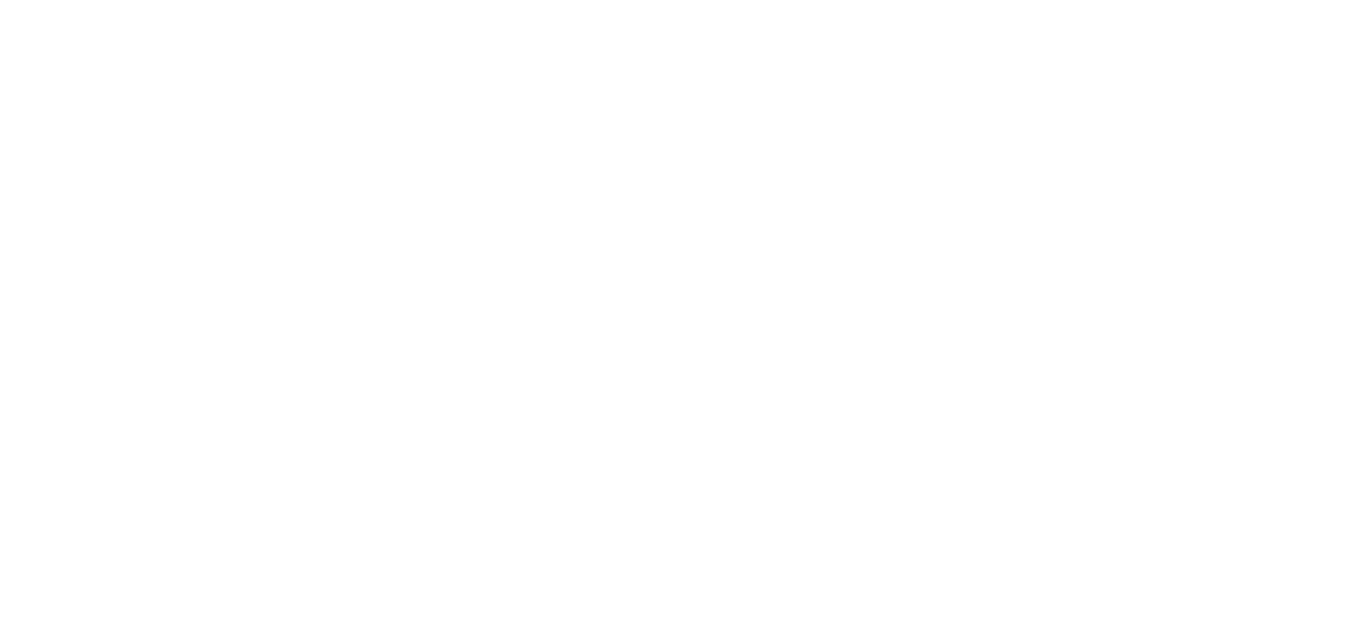 scroll, scrollTop: 0, scrollLeft: 0, axis: both 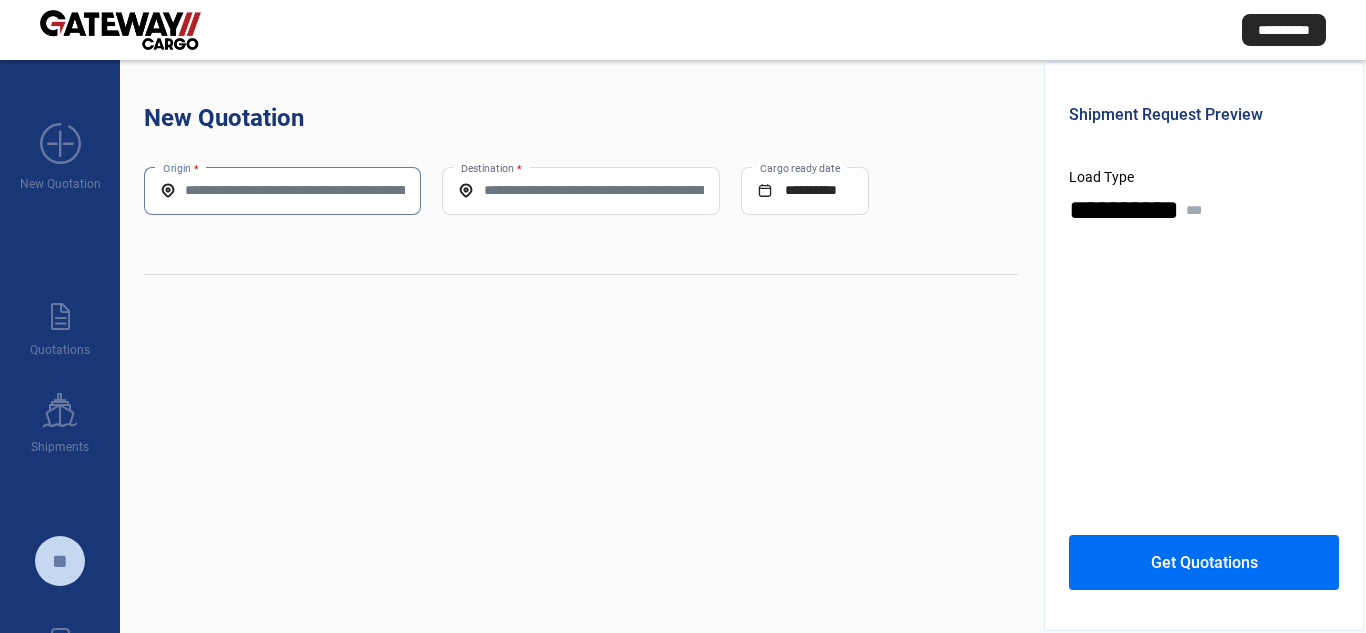 click on "Origin *" at bounding box center (282, 190) 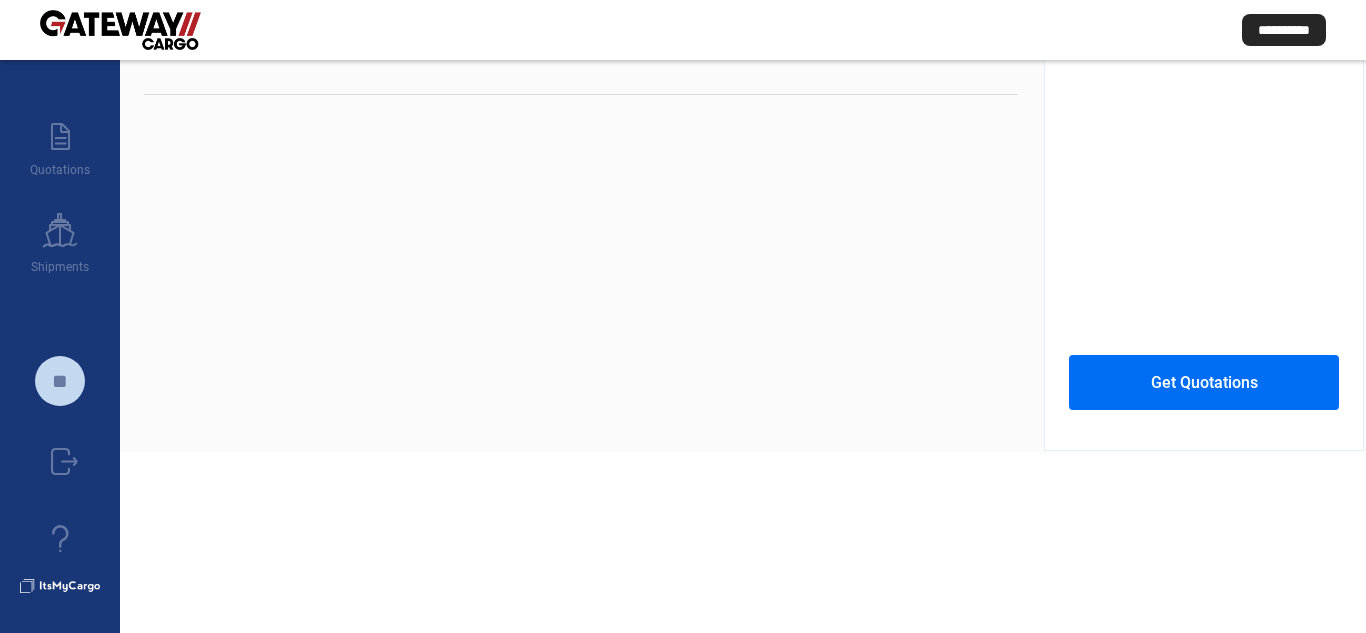 scroll, scrollTop: 0, scrollLeft: 0, axis: both 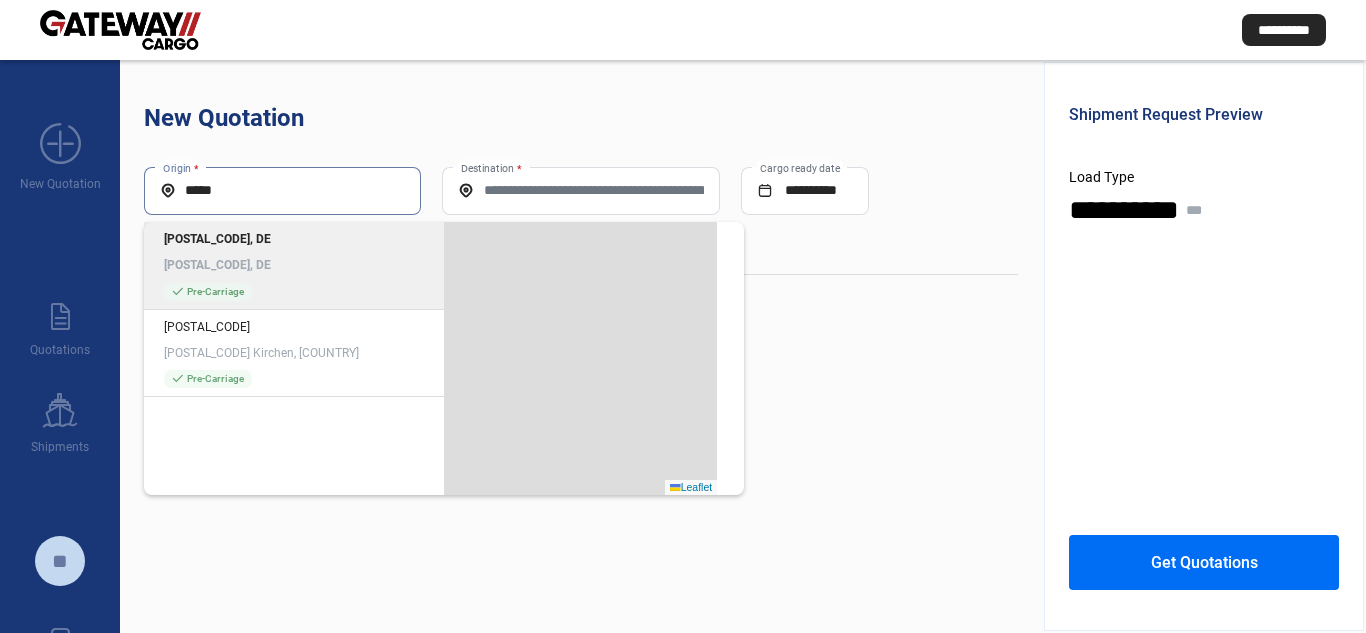 click on "*****" at bounding box center [282, 190] 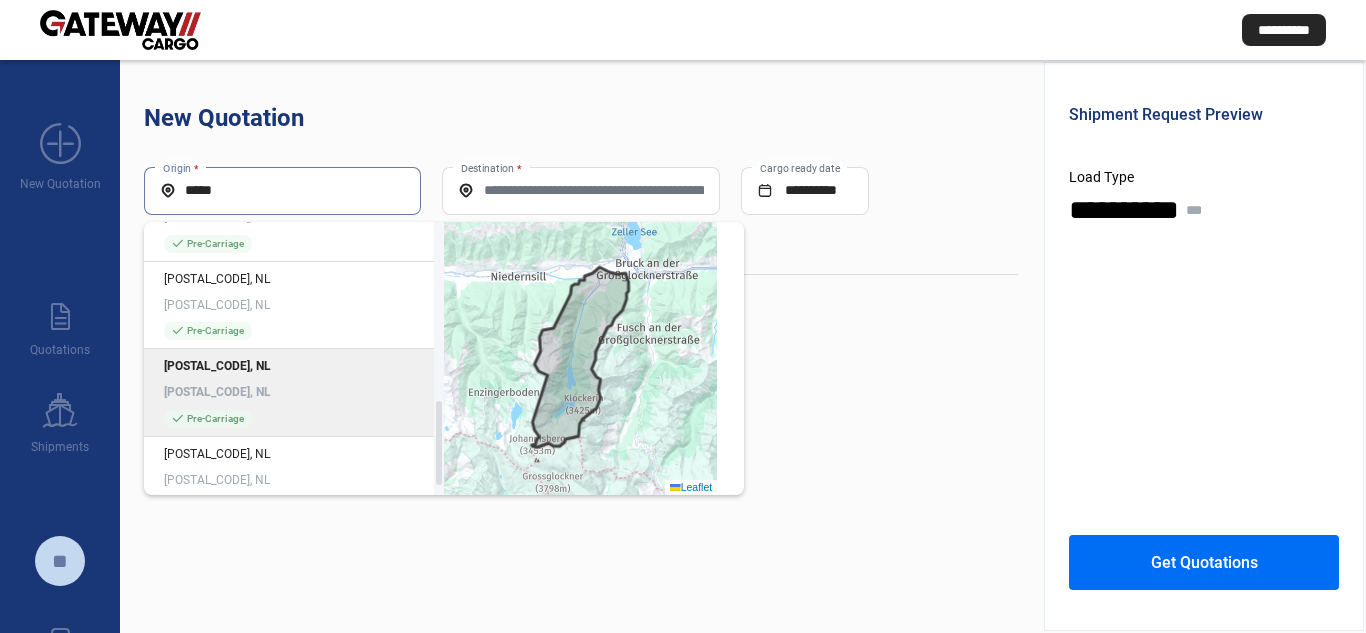 scroll, scrollTop: 605, scrollLeft: 0, axis: vertical 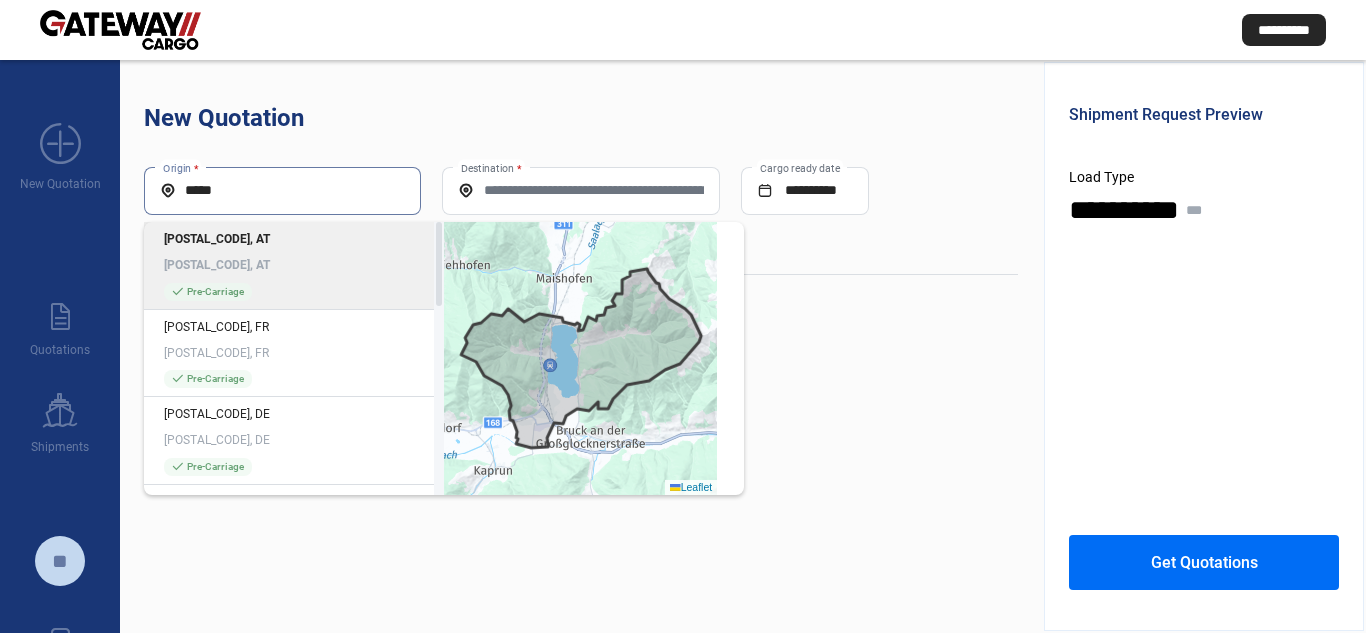 click on "*****" at bounding box center (282, 190) 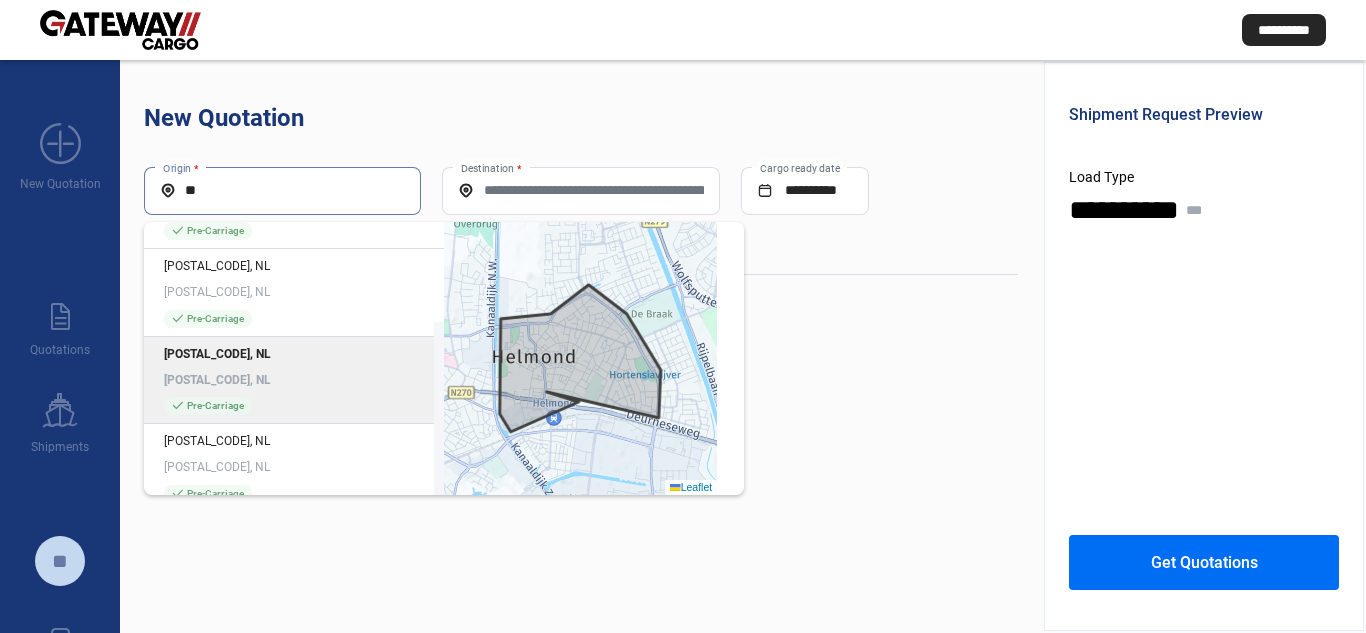 scroll, scrollTop: 605, scrollLeft: 0, axis: vertical 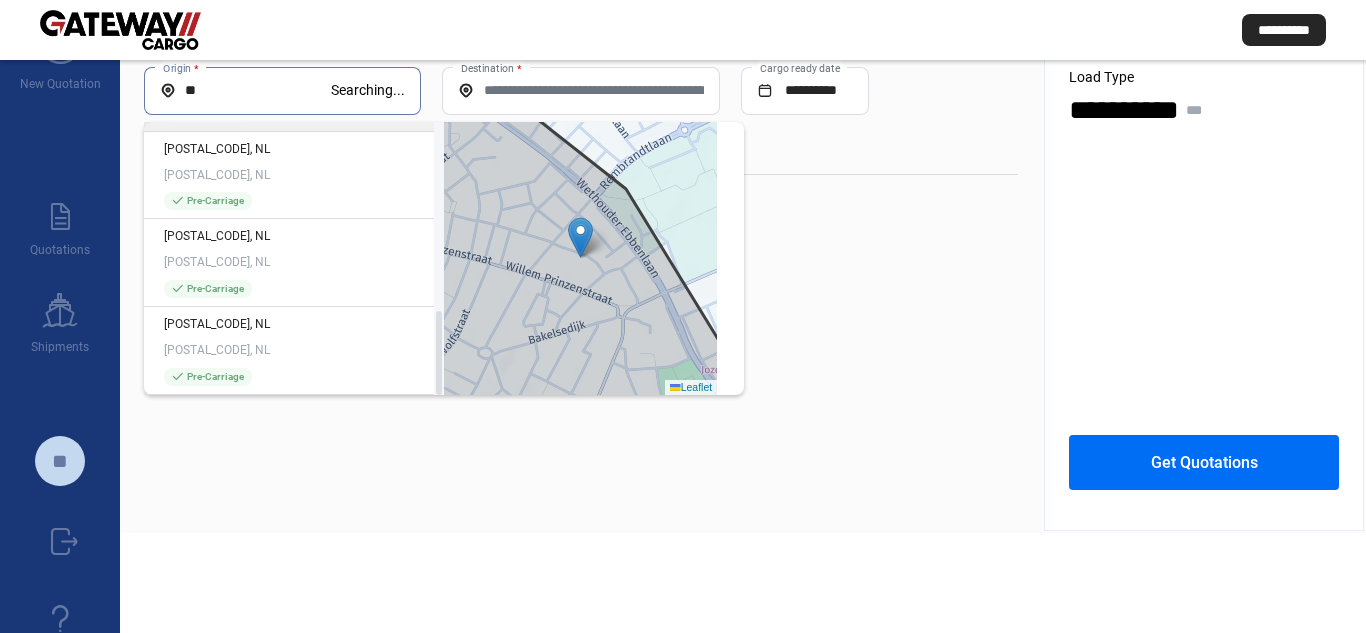 type on "*" 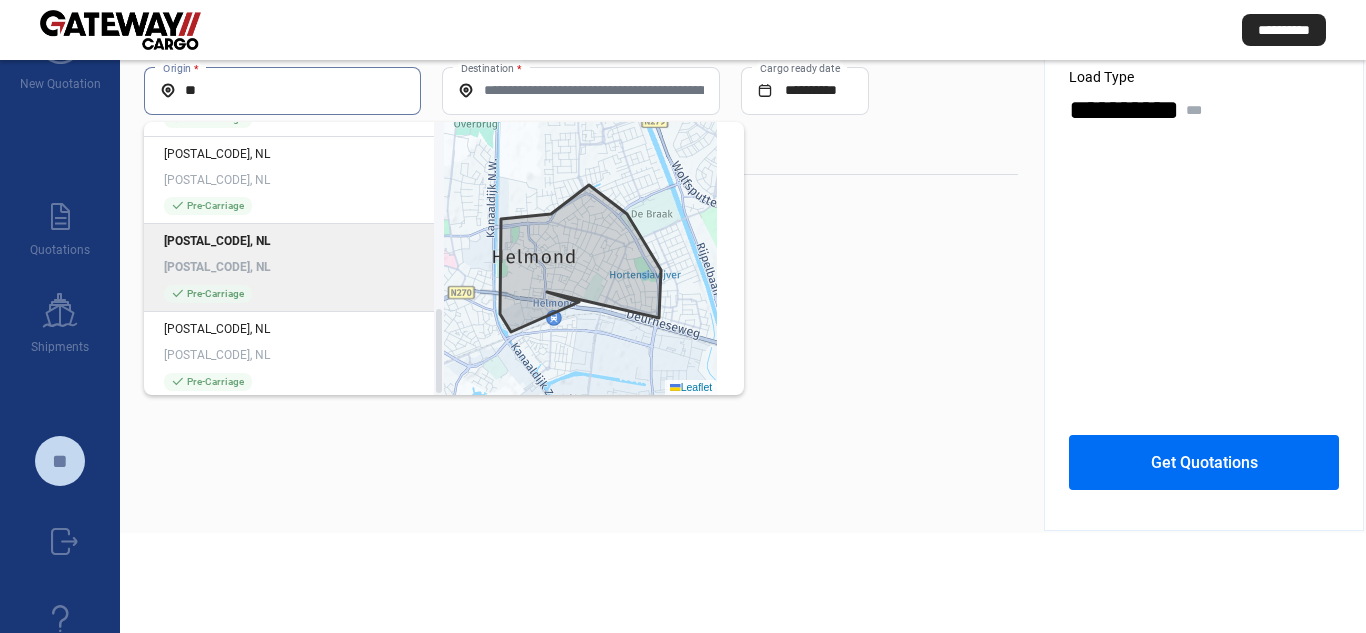 scroll, scrollTop: 605, scrollLeft: 0, axis: vertical 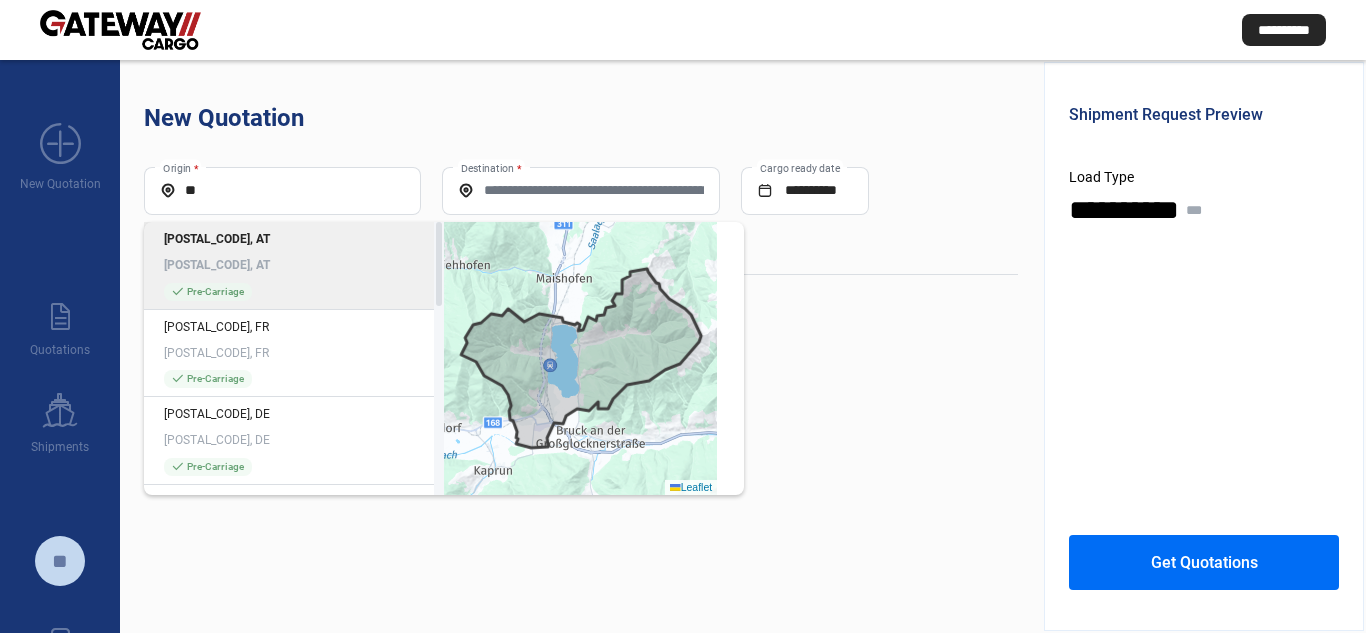 drag, startPoint x: 286, startPoint y: 189, endPoint x: 924, endPoint y: 369, distance: 662.9057 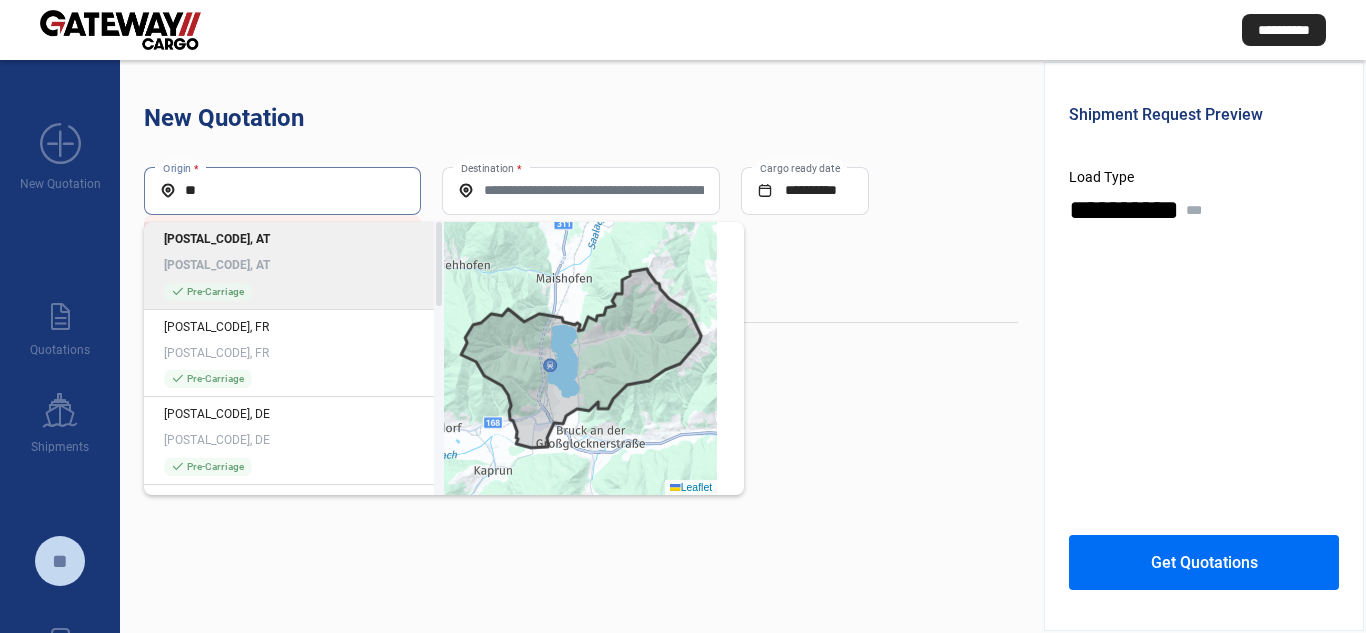 click on "**" at bounding box center (282, 190) 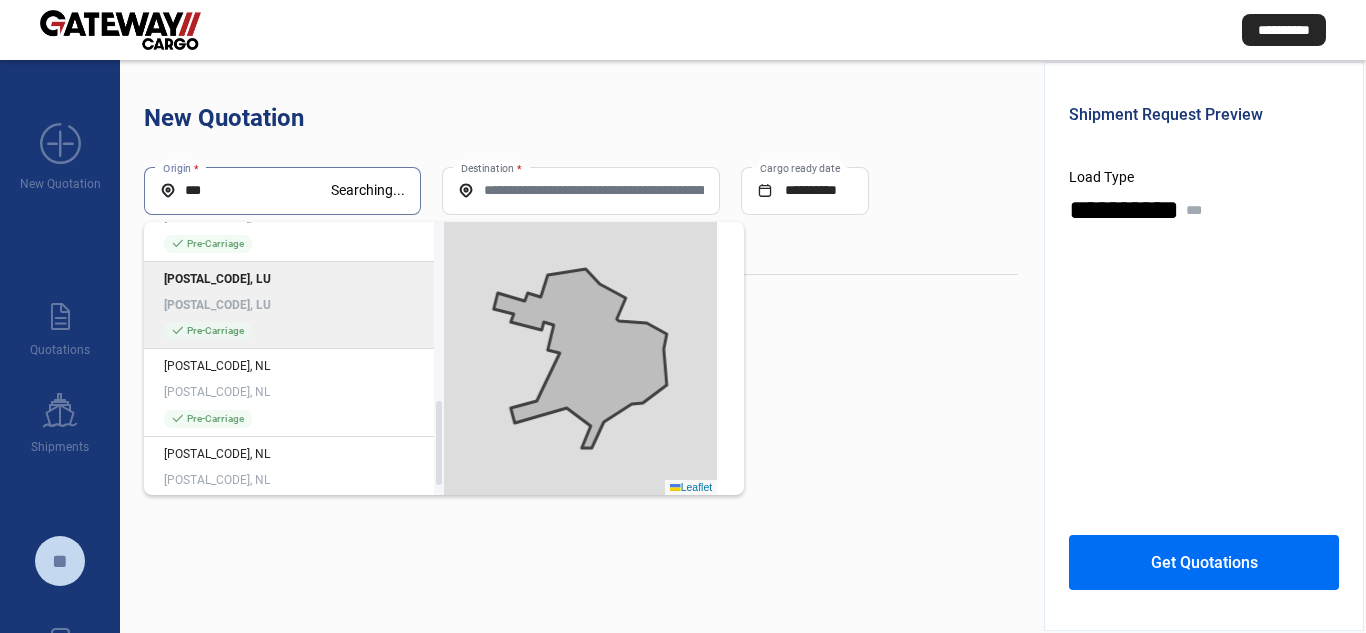 scroll, scrollTop: 605, scrollLeft: 0, axis: vertical 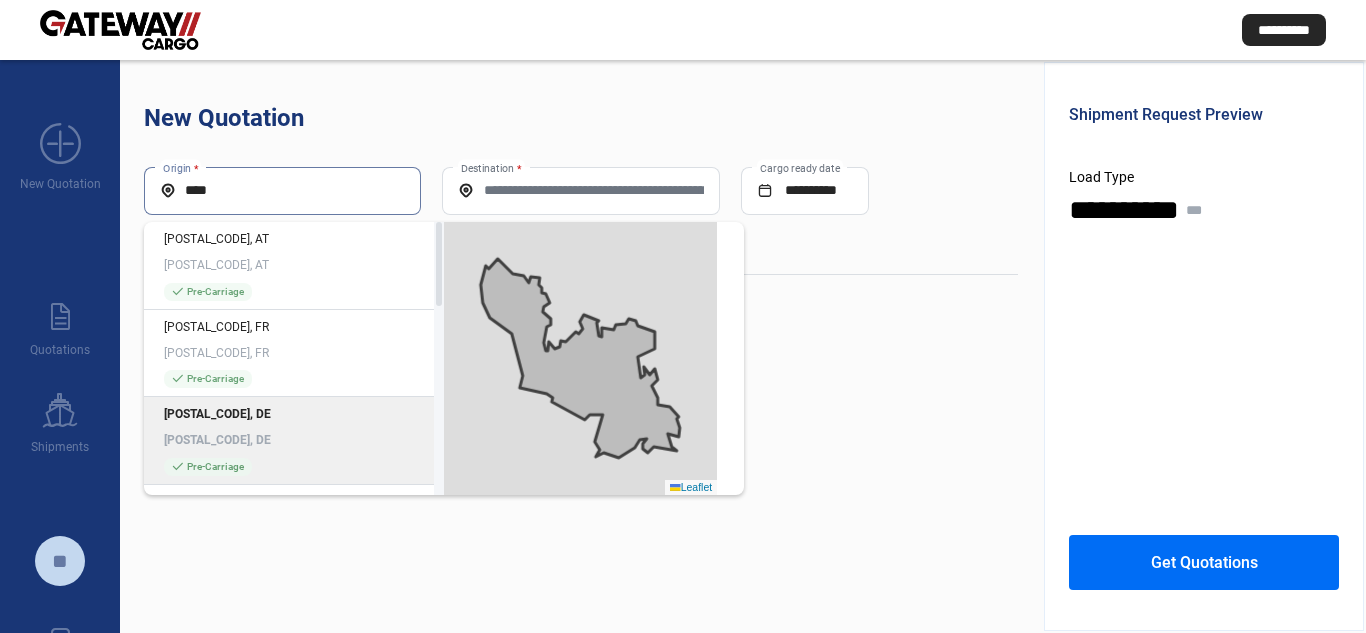 type on "****" 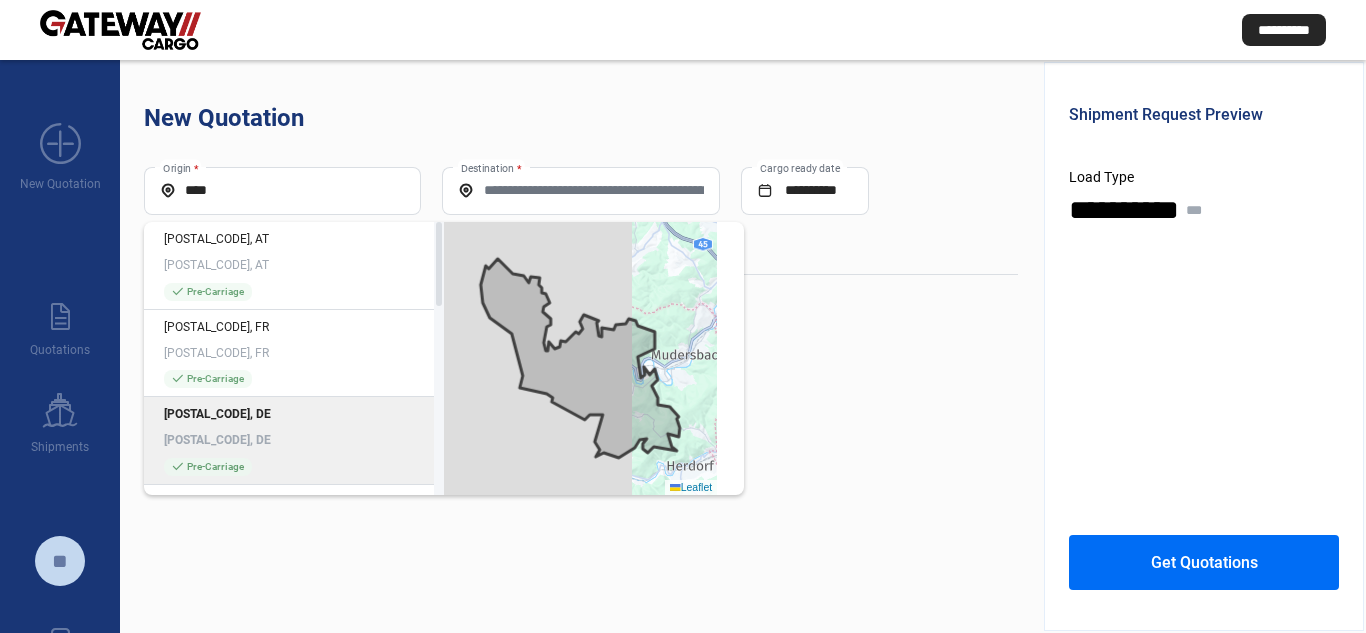 click on "[POSTAL_CODE], DE" 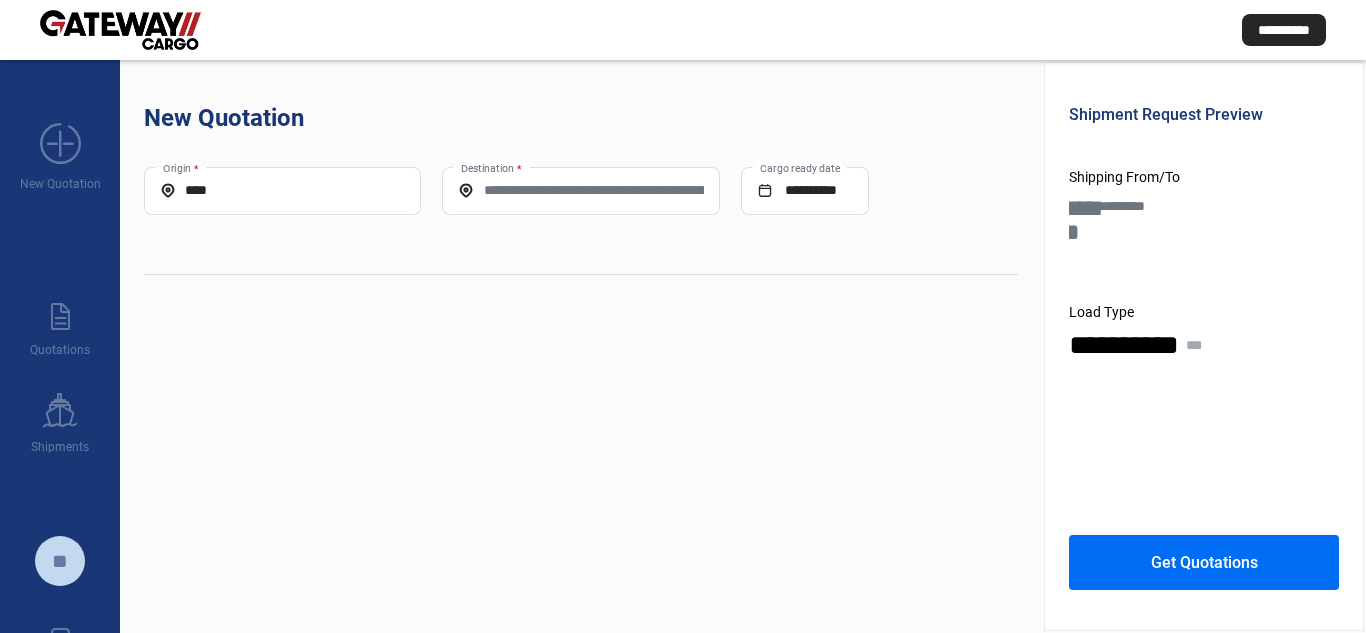 click on "Destination *" at bounding box center [580, 190] 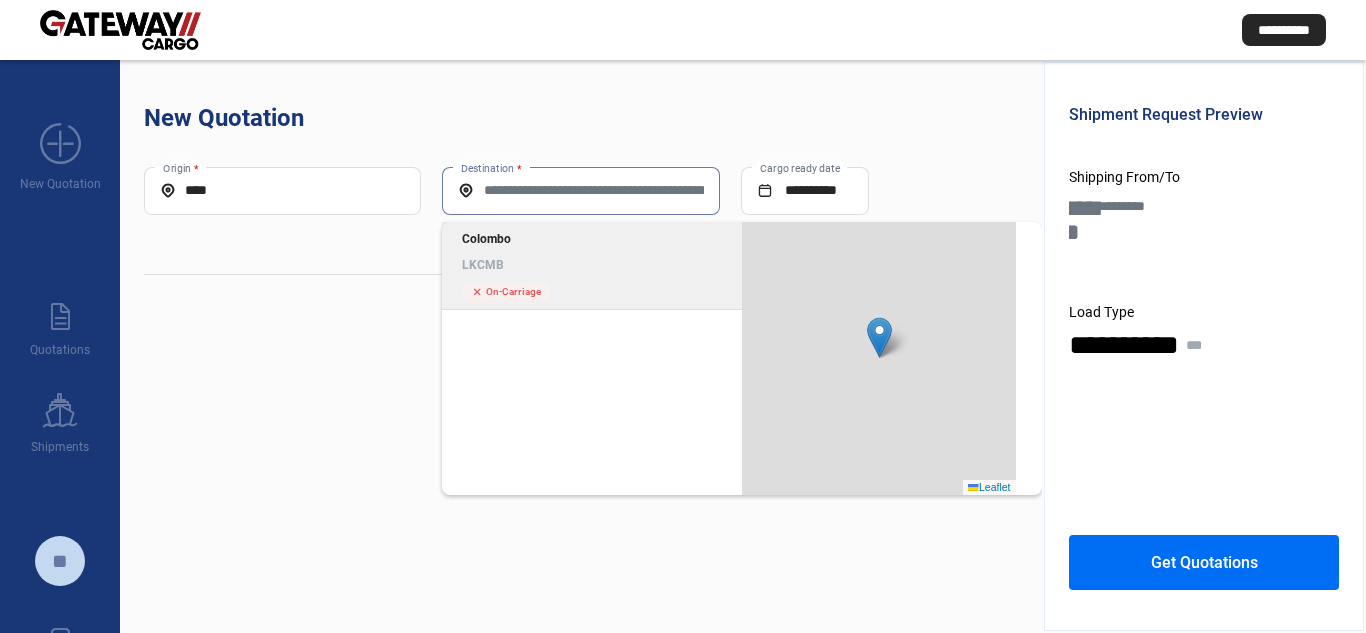 click on "Colombo" 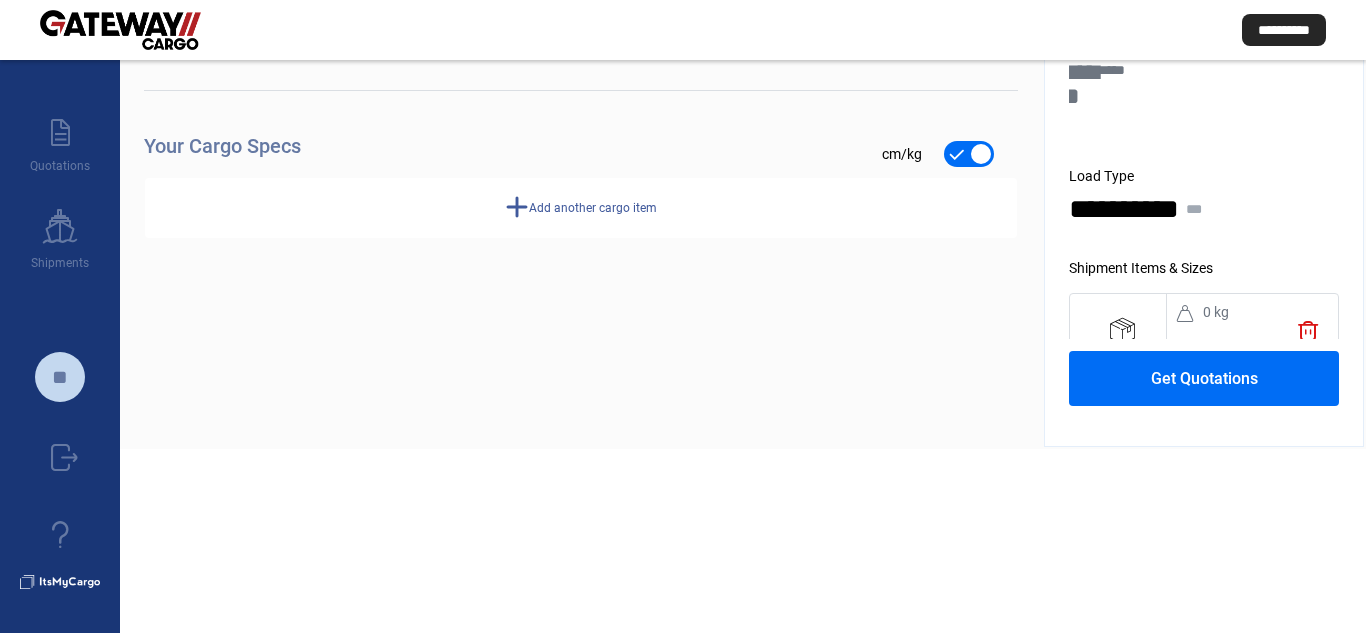 scroll, scrollTop: 186, scrollLeft: 0, axis: vertical 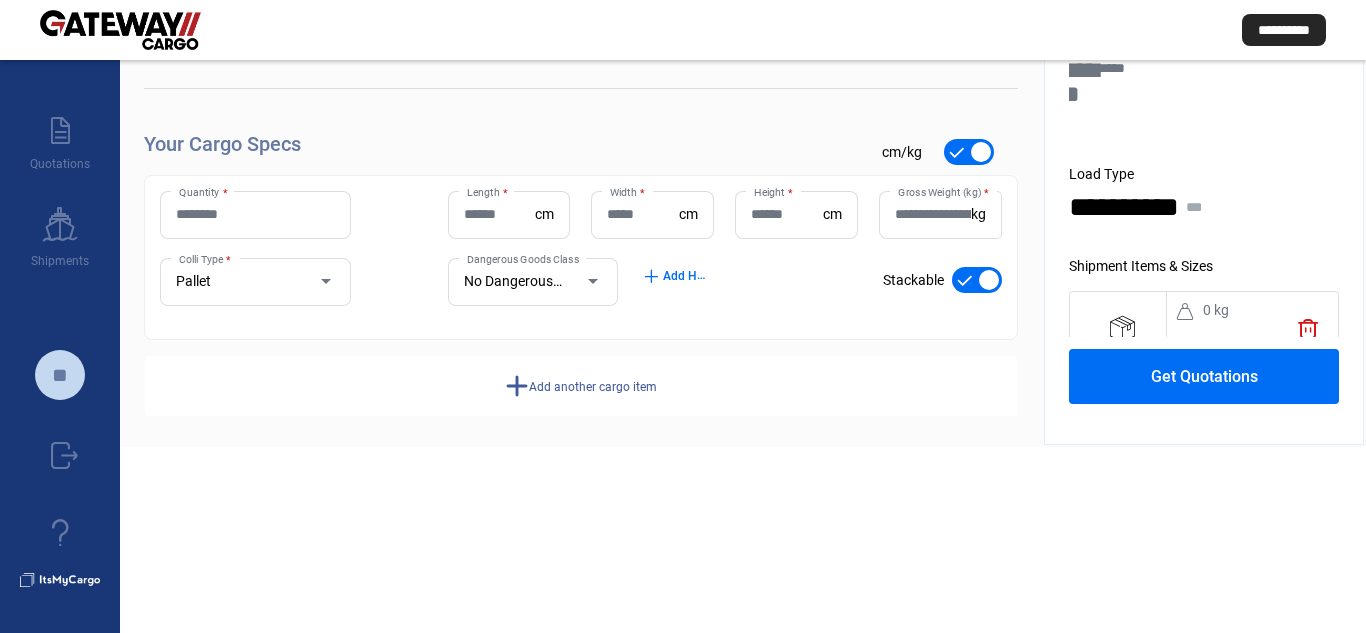 click on "Quantity *" at bounding box center (255, 214) 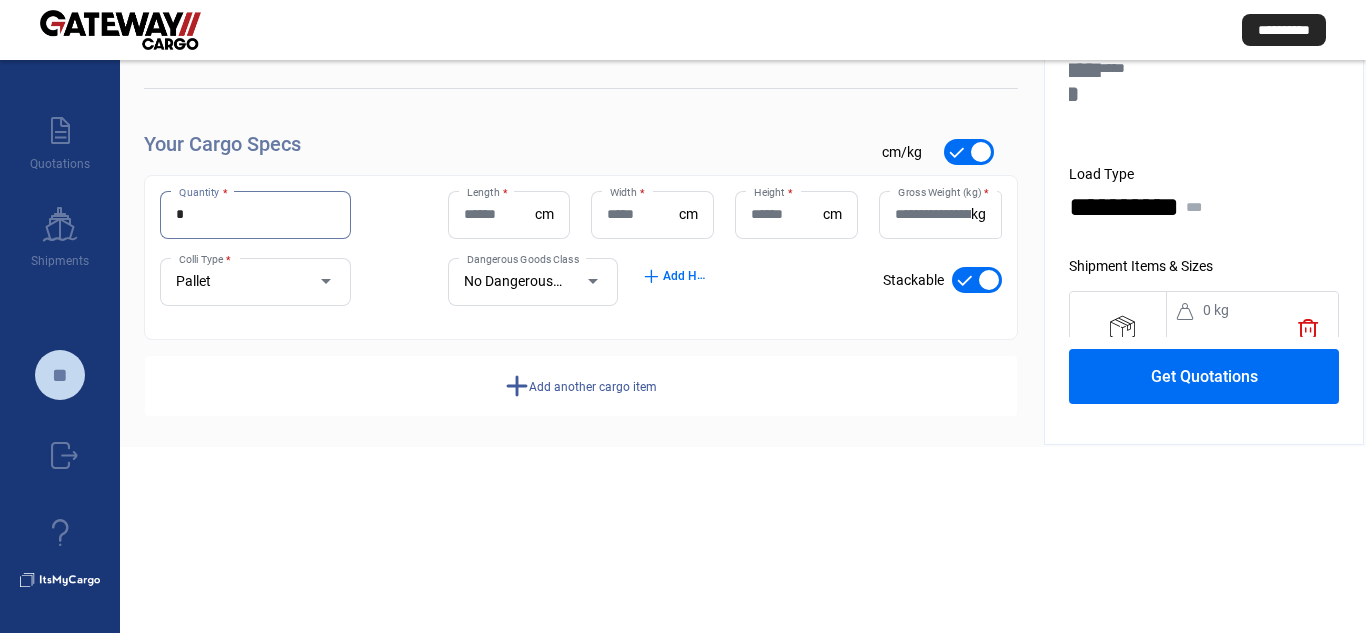 type on "*" 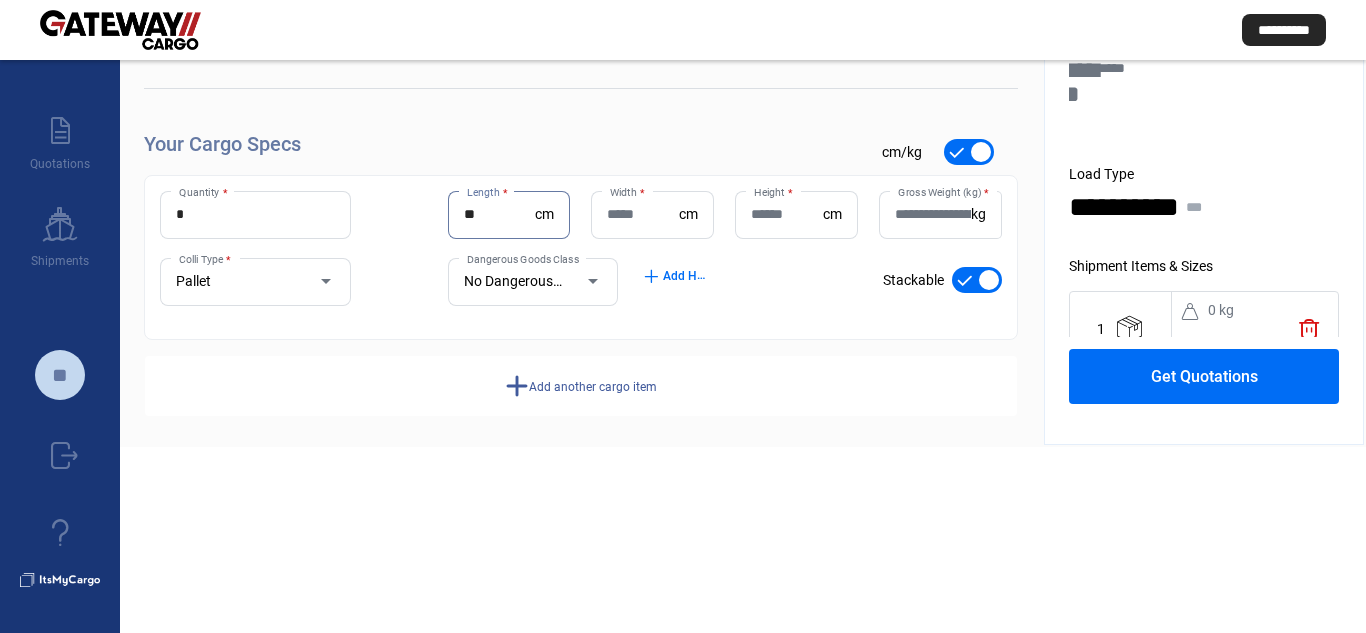 type on "**" 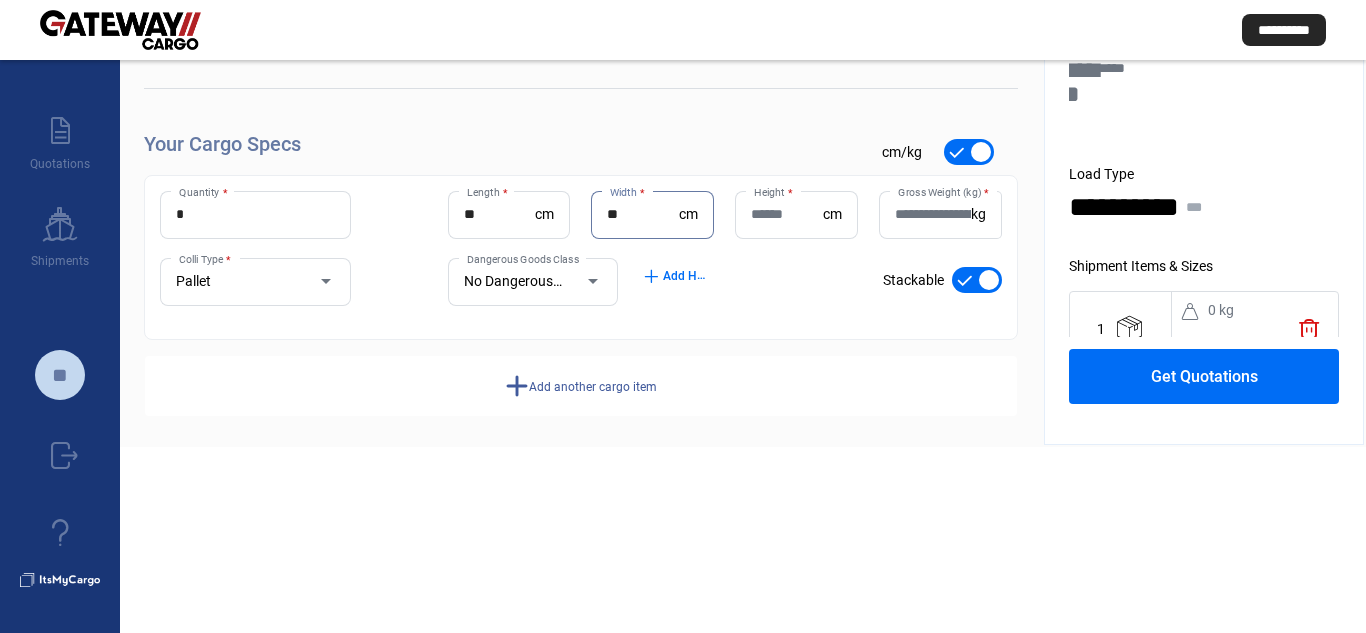 type on "**" 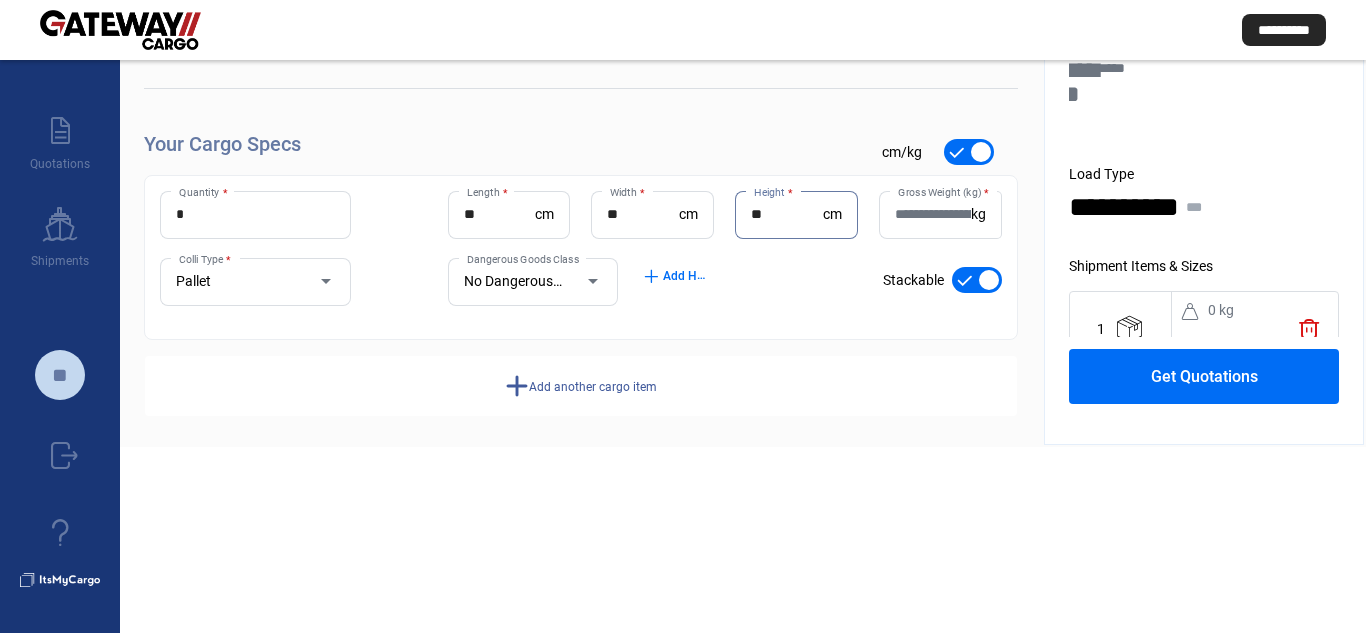 type on "**" 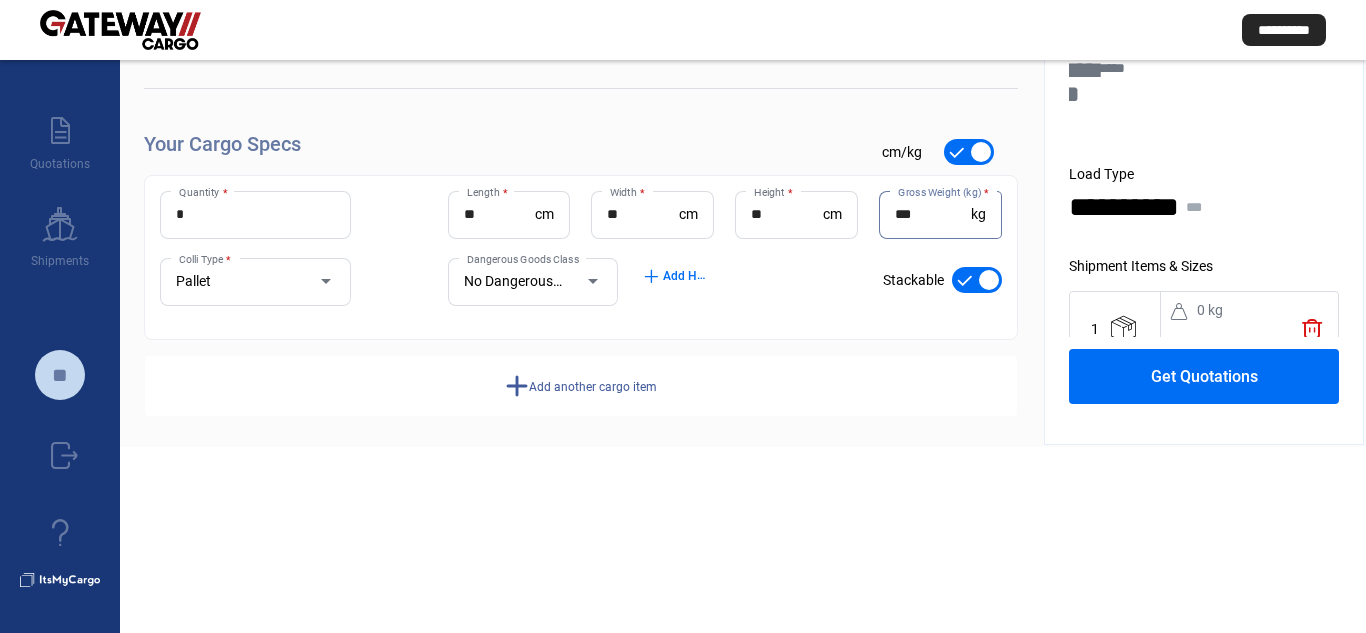 type on "***" 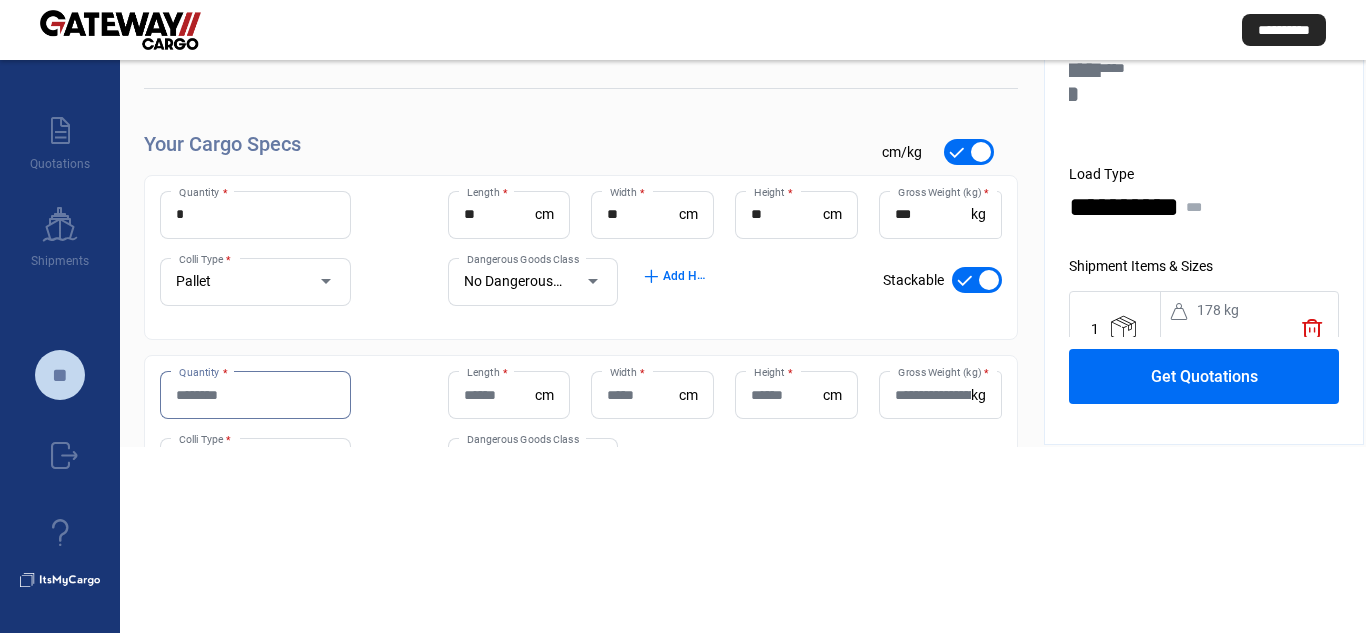 click on "Quantity *" at bounding box center [255, 395] 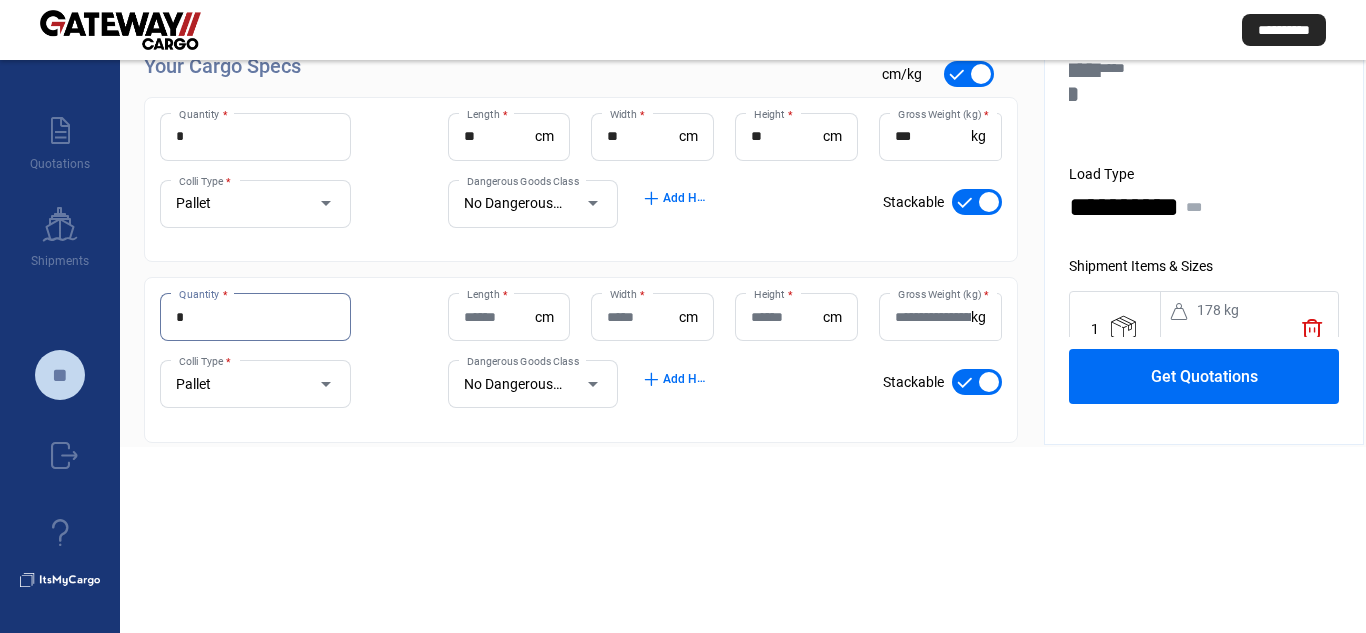 scroll, scrollTop: 100, scrollLeft: 0, axis: vertical 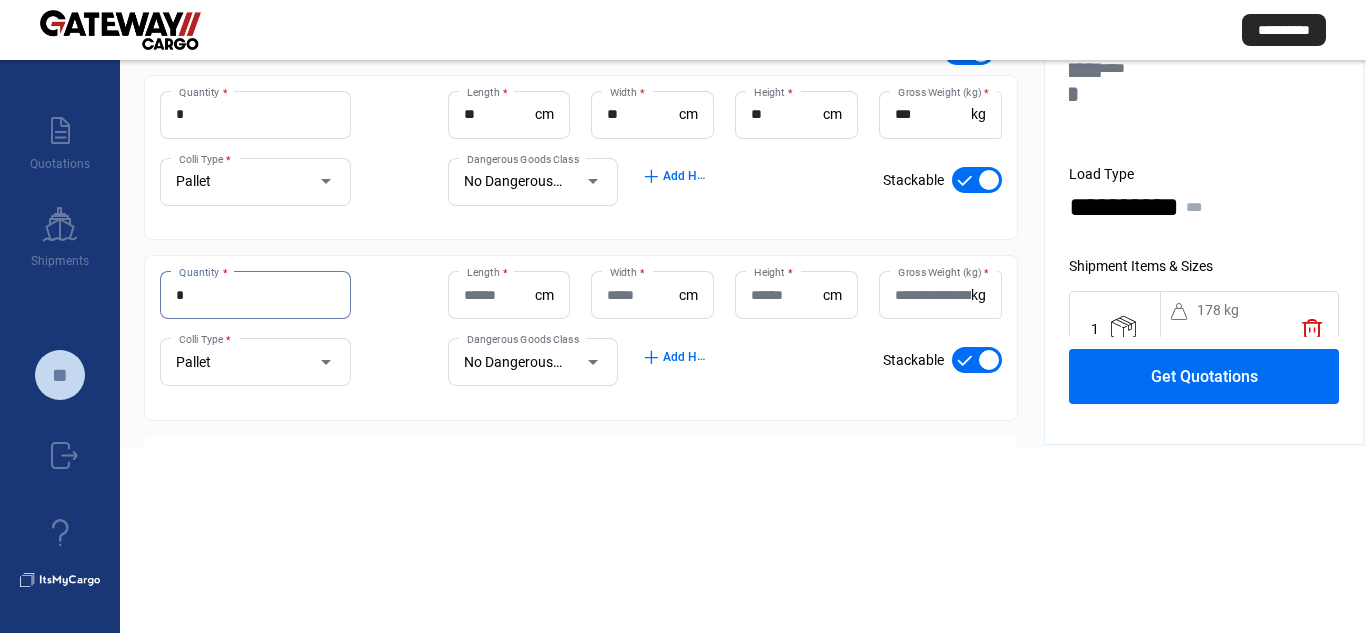 type on "*" 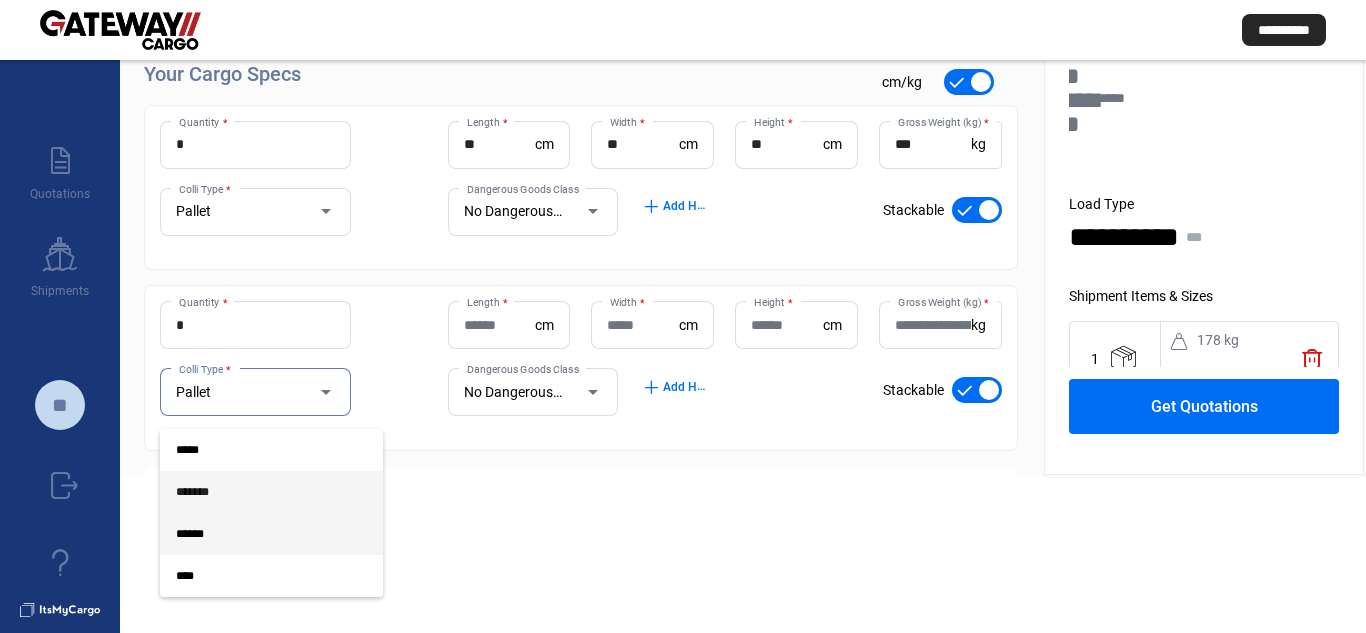 scroll, scrollTop: 186, scrollLeft: 0, axis: vertical 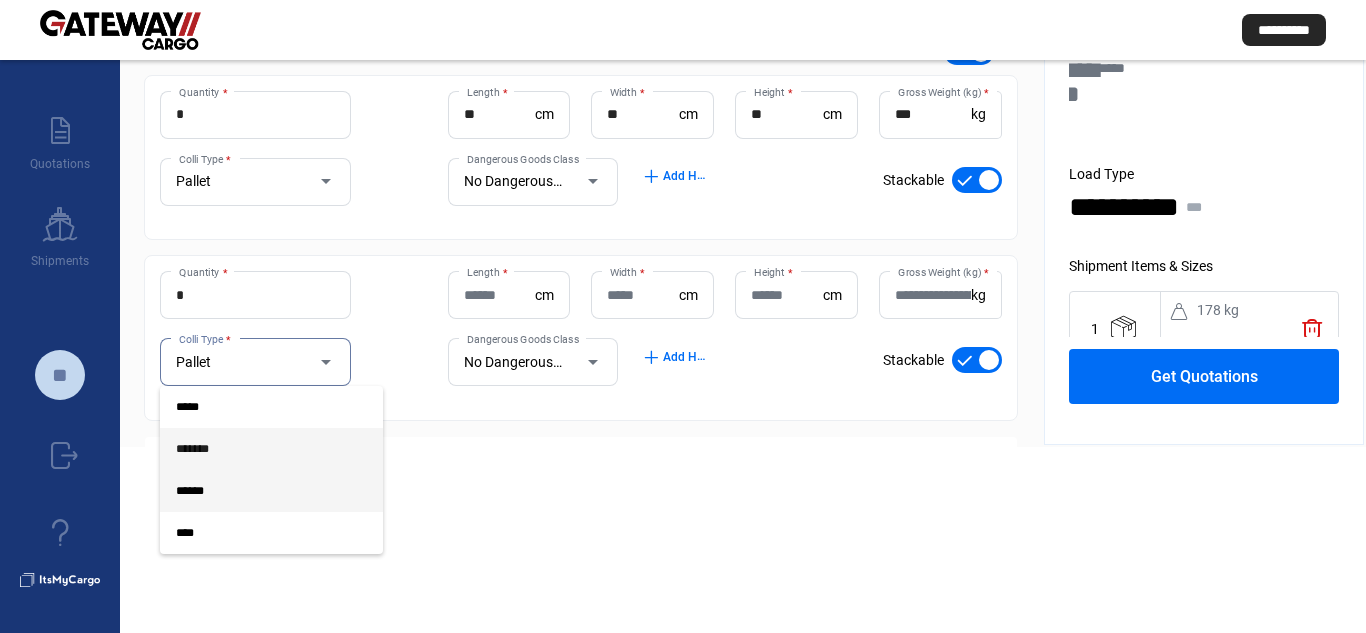 click on "*******" at bounding box center (255, 449) 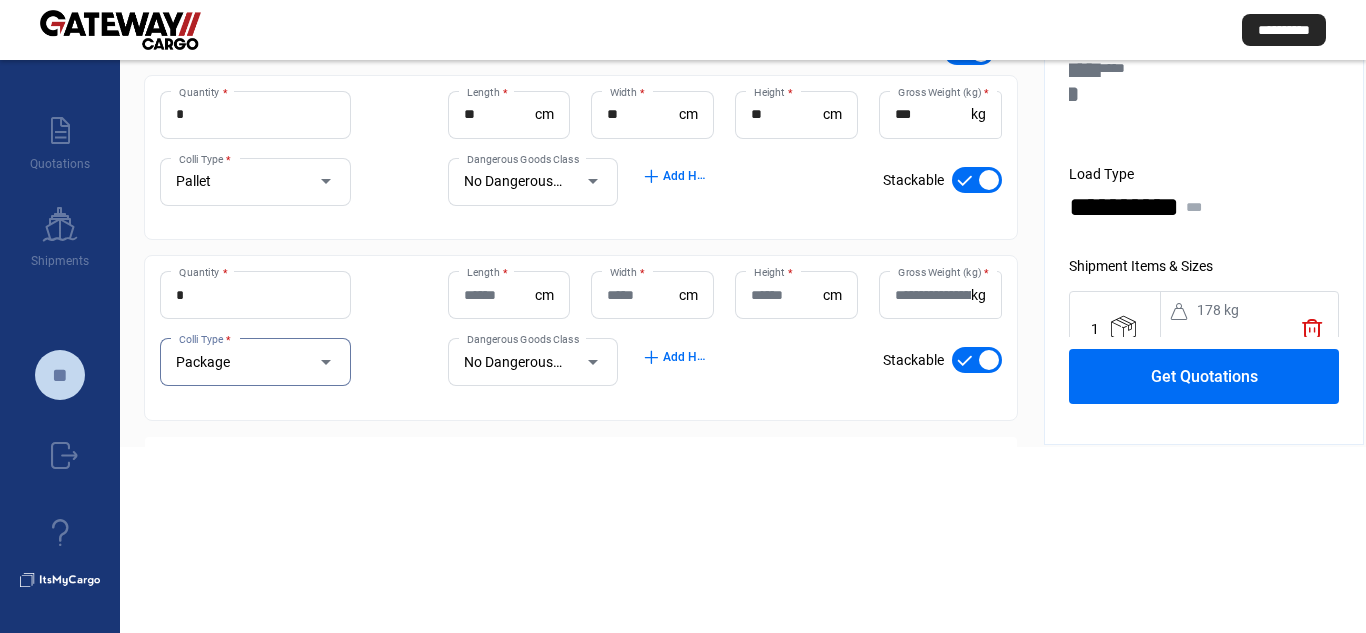 click on "Length  *" at bounding box center (500, 295) 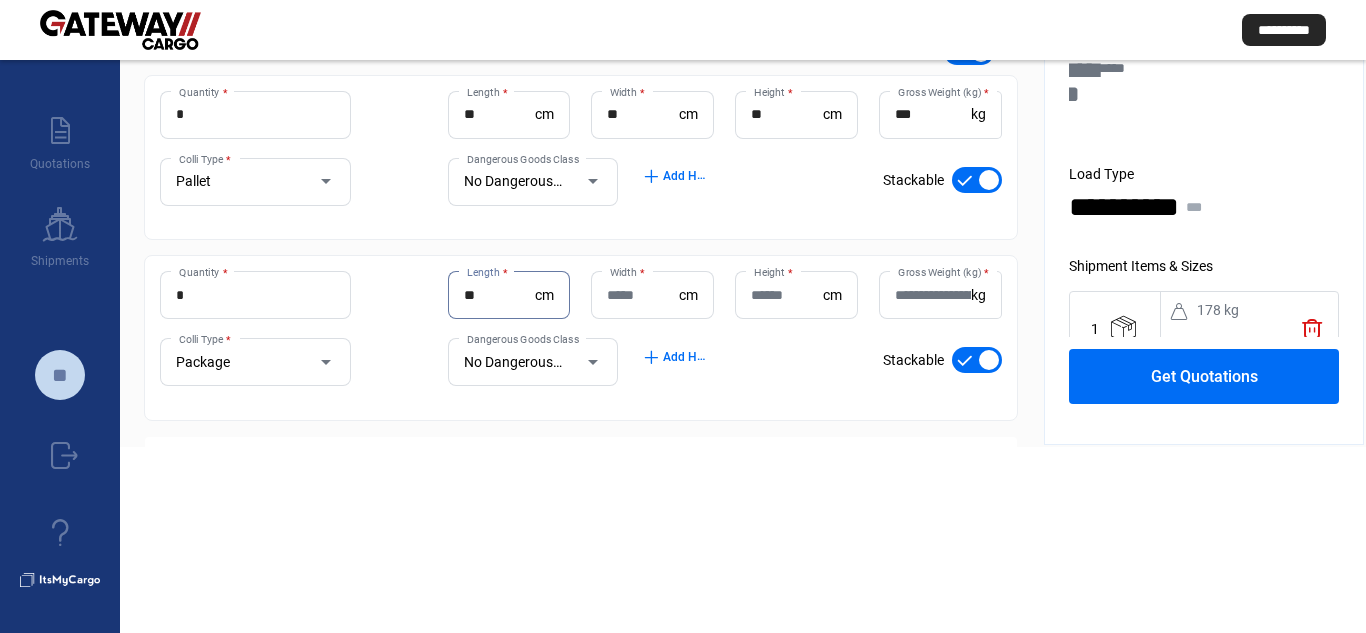type on "**" 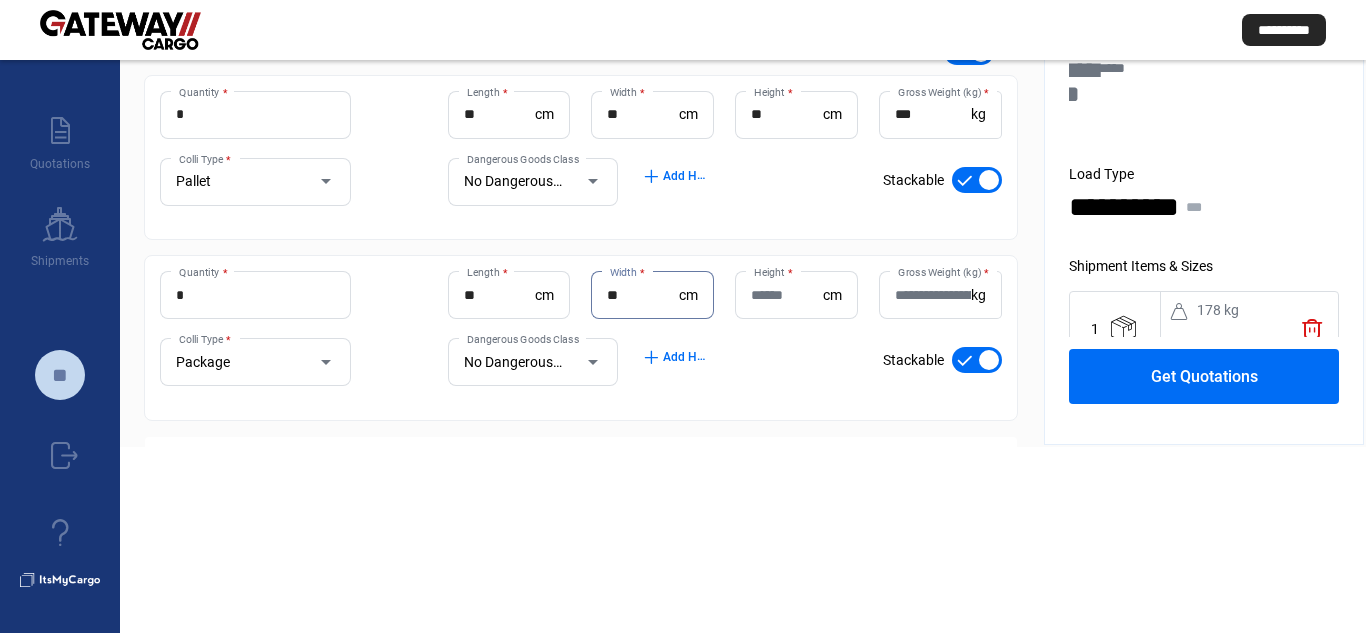 type on "**" 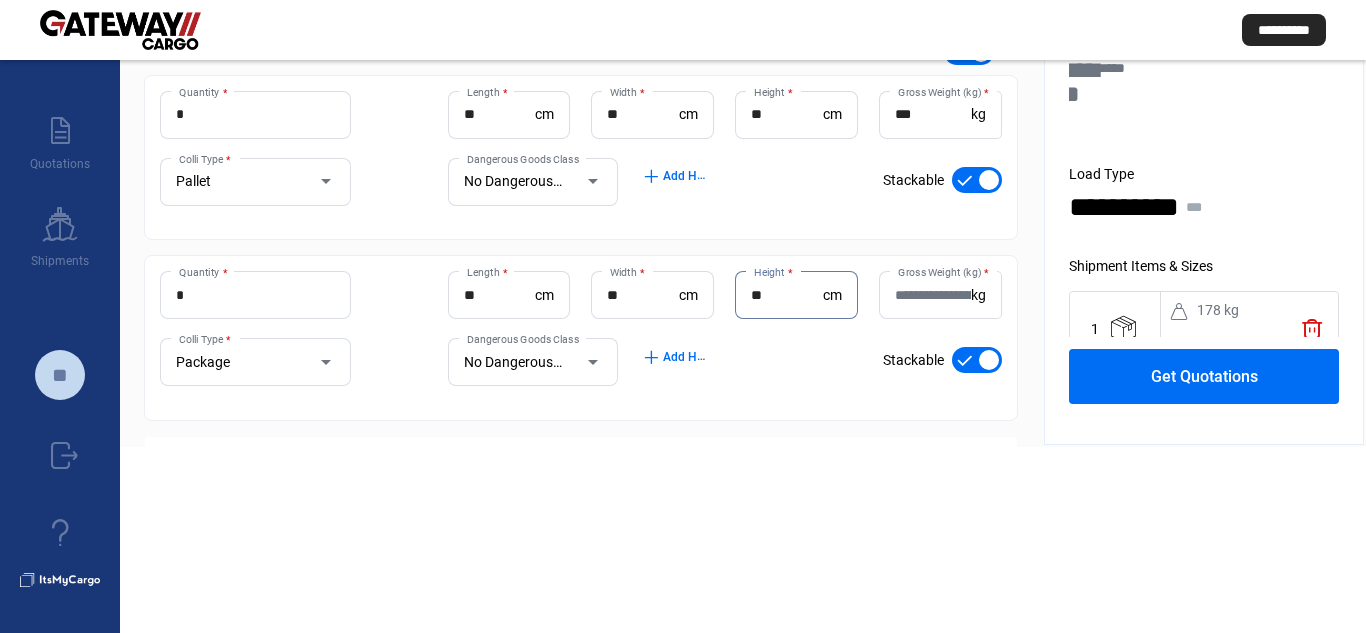 type on "**" 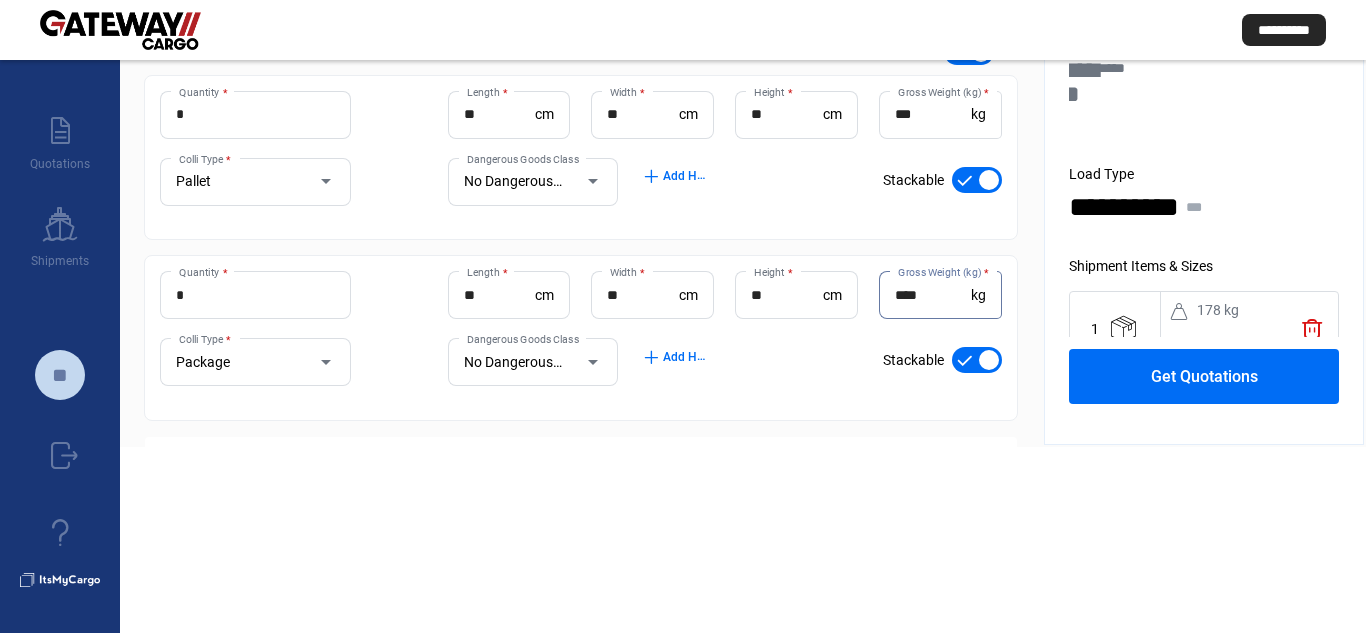 click on "**********" at bounding box center [683, 223] 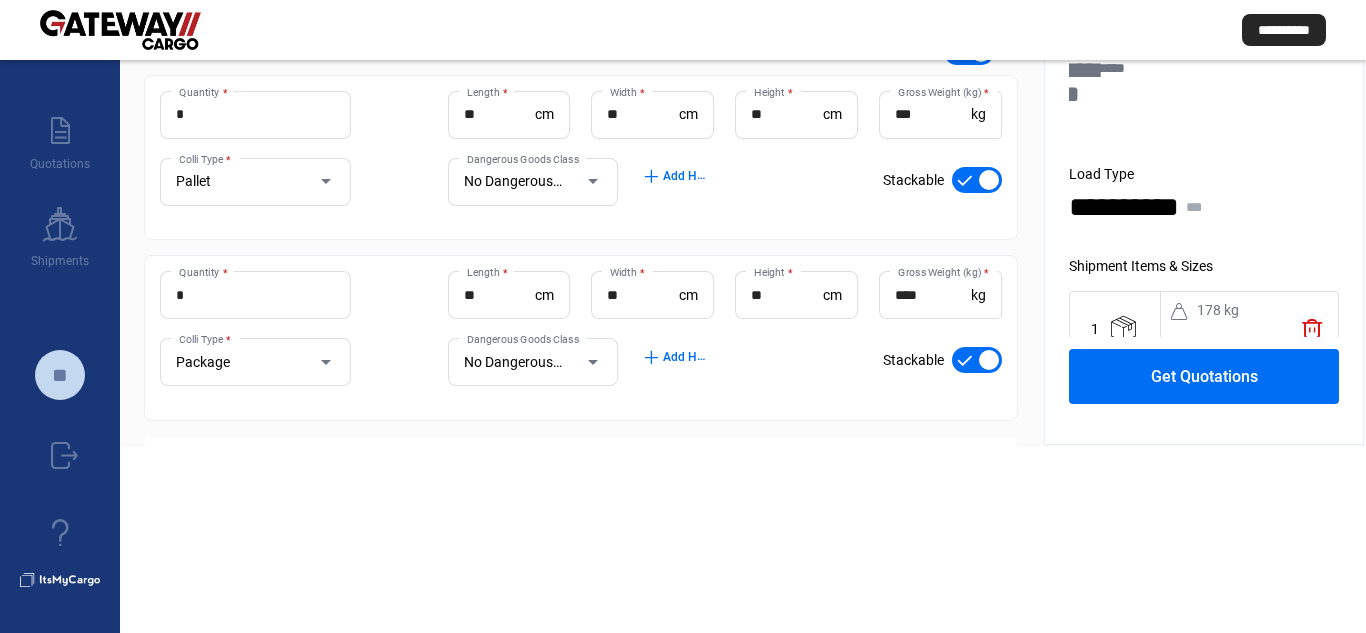 click on "add" 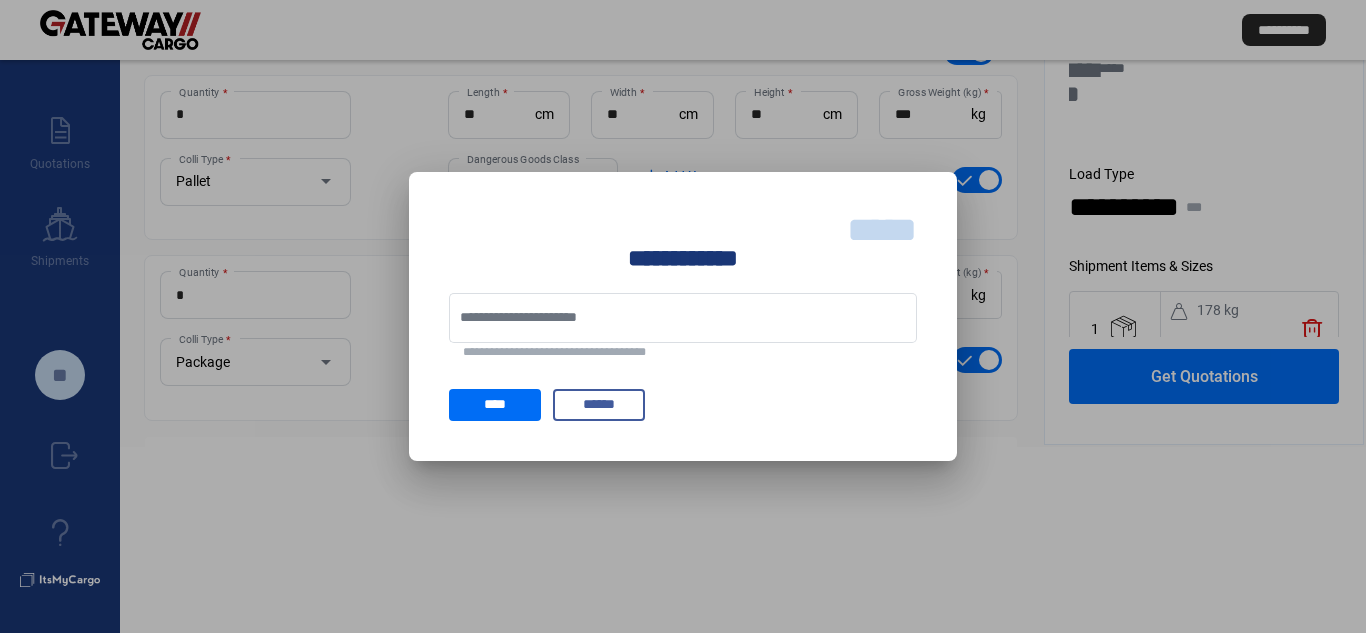 click on "*****" at bounding box center (882, 230) 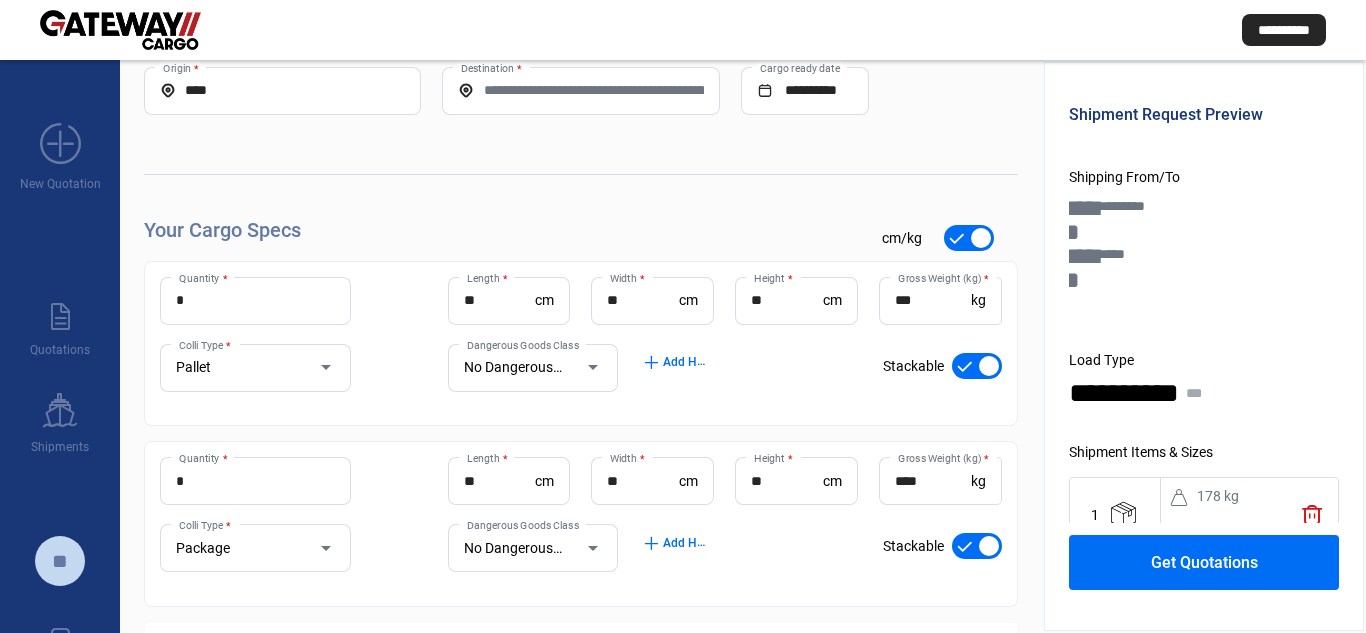 scroll, scrollTop: 186, scrollLeft: 0, axis: vertical 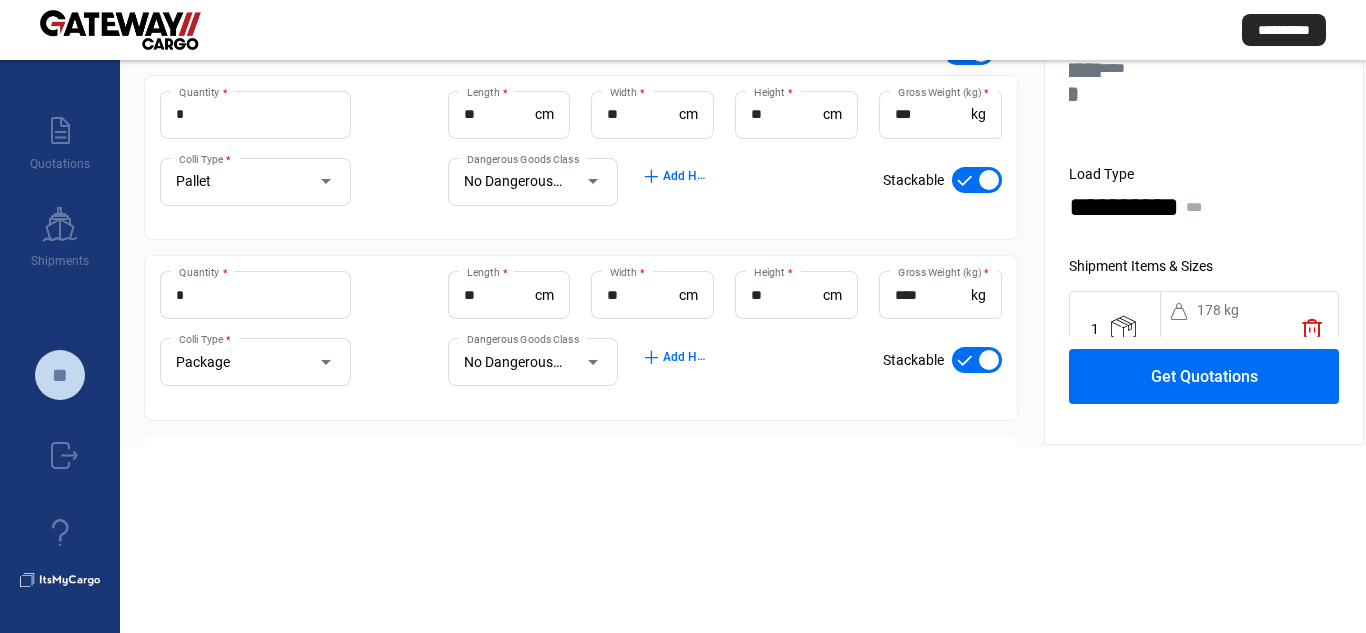 click on "Add HS Codes" 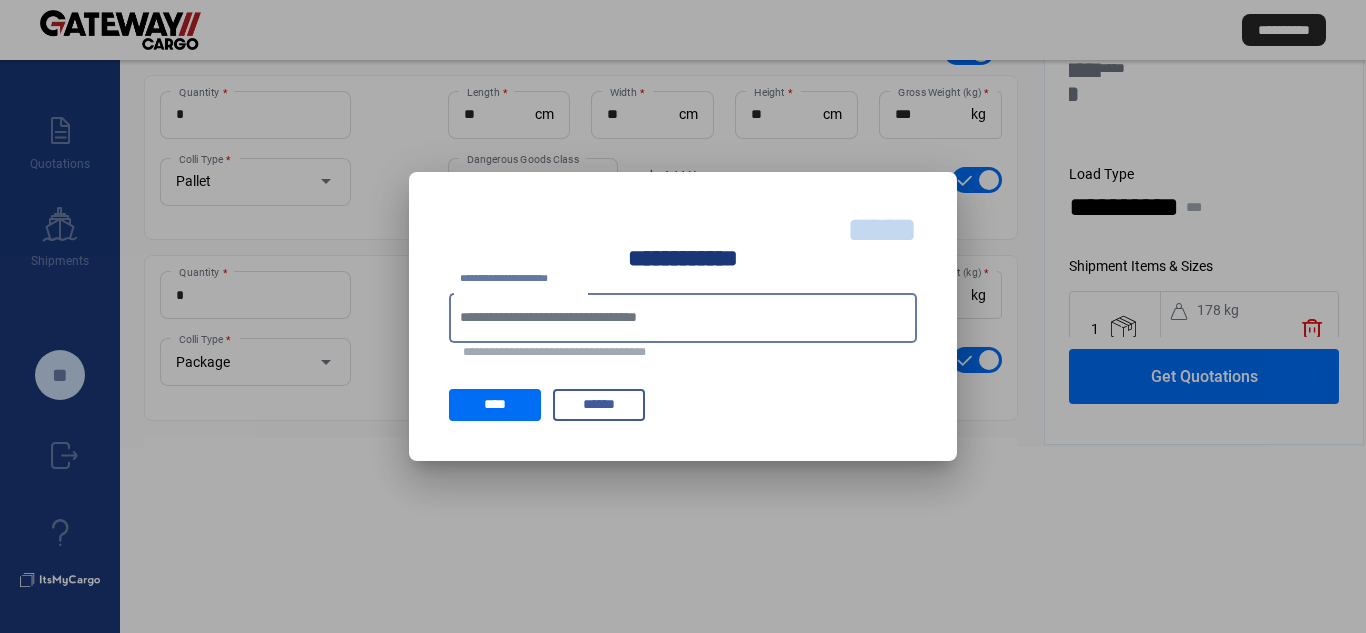 click on "*****" at bounding box center (882, 230) 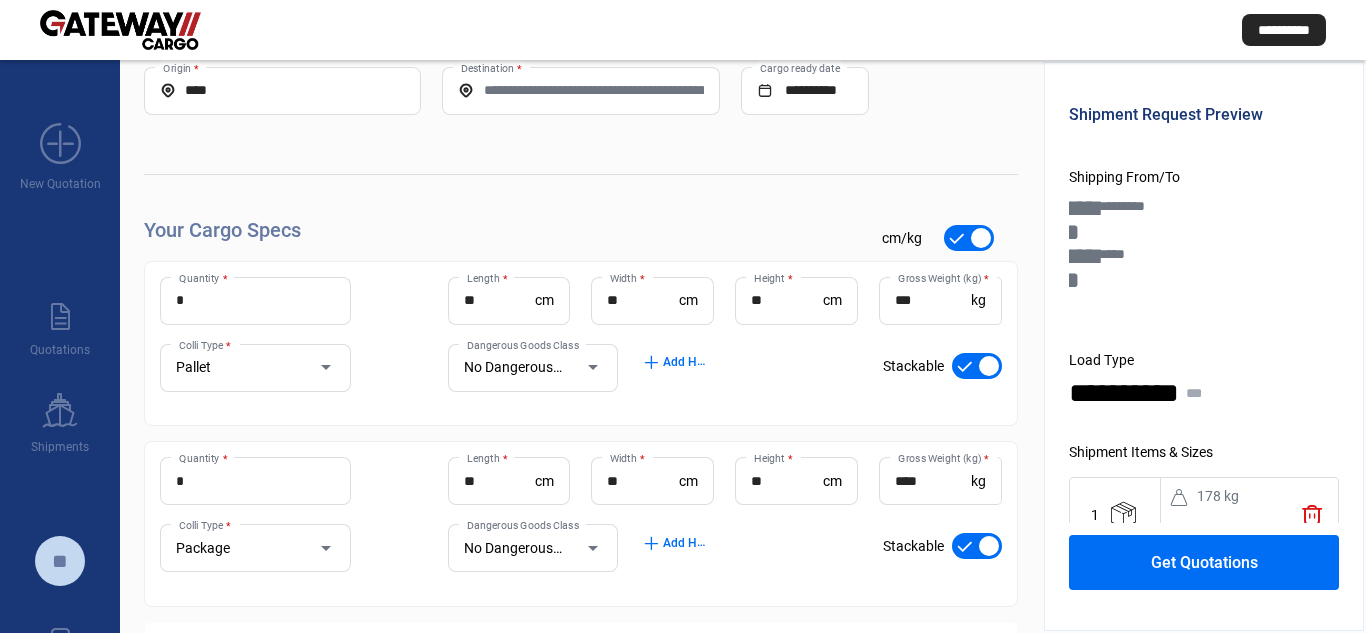 scroll, scrollTop: 186, scrollLeft: 0, axis: vertical 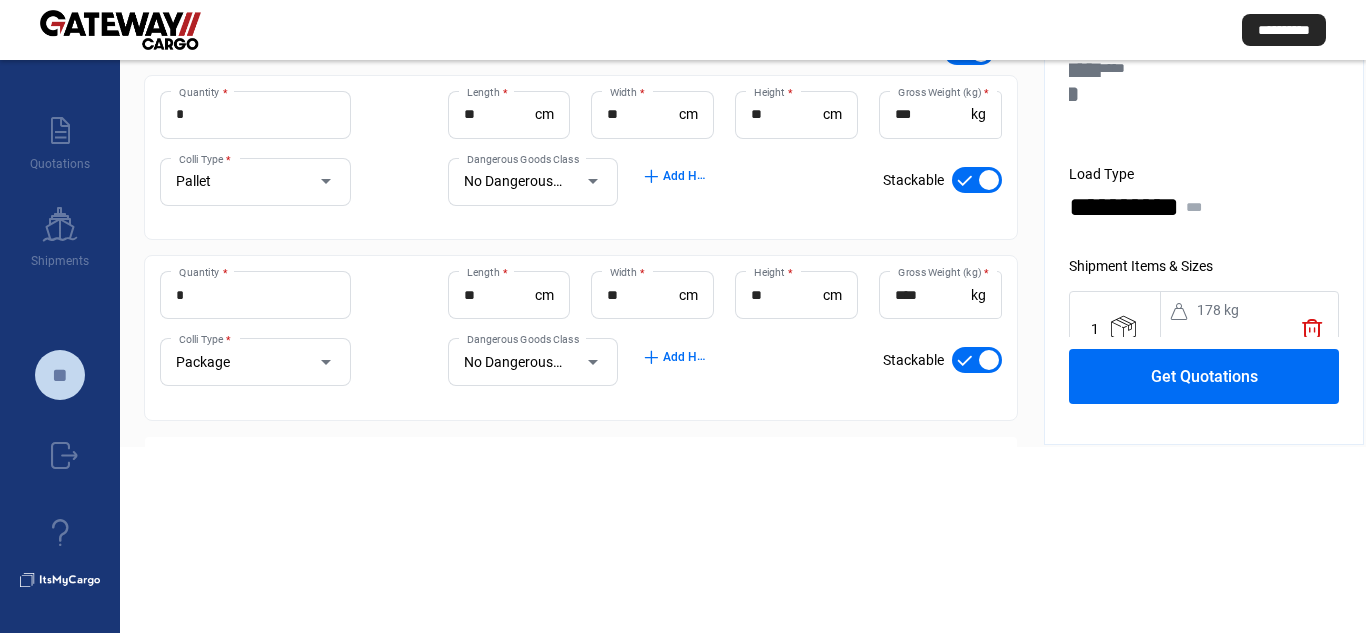 click on "****" at bounding box center (933, 295) 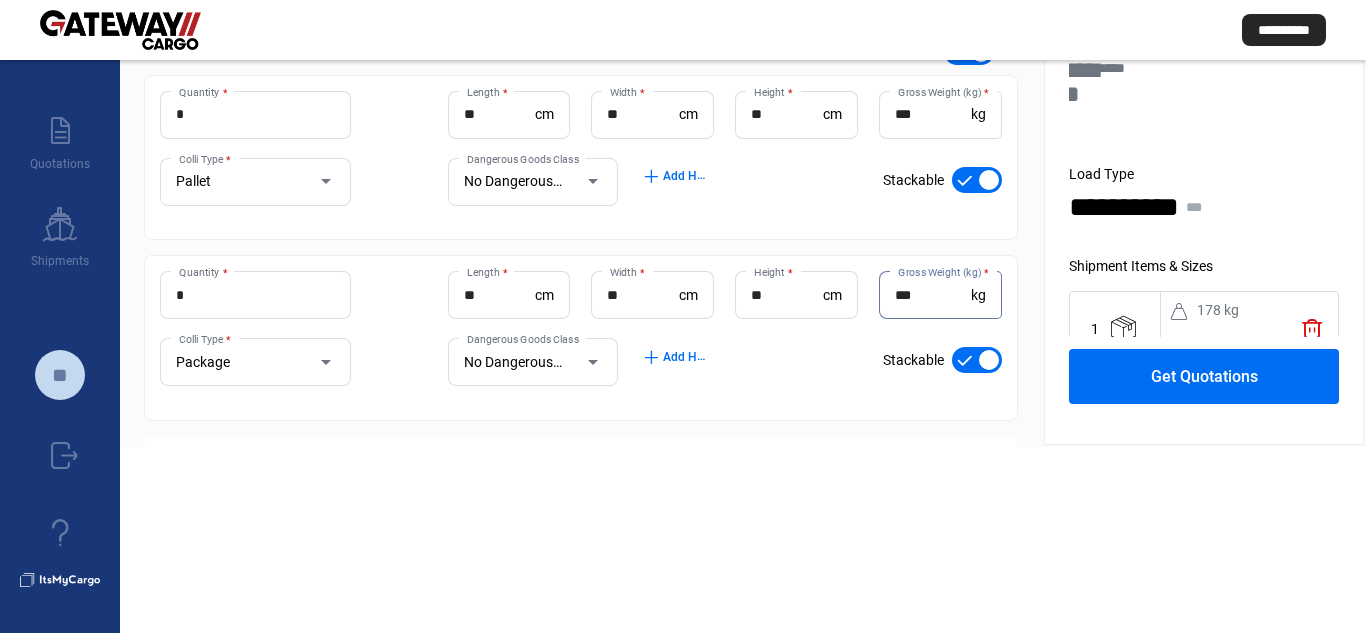 click on "add  Add another cargo item" 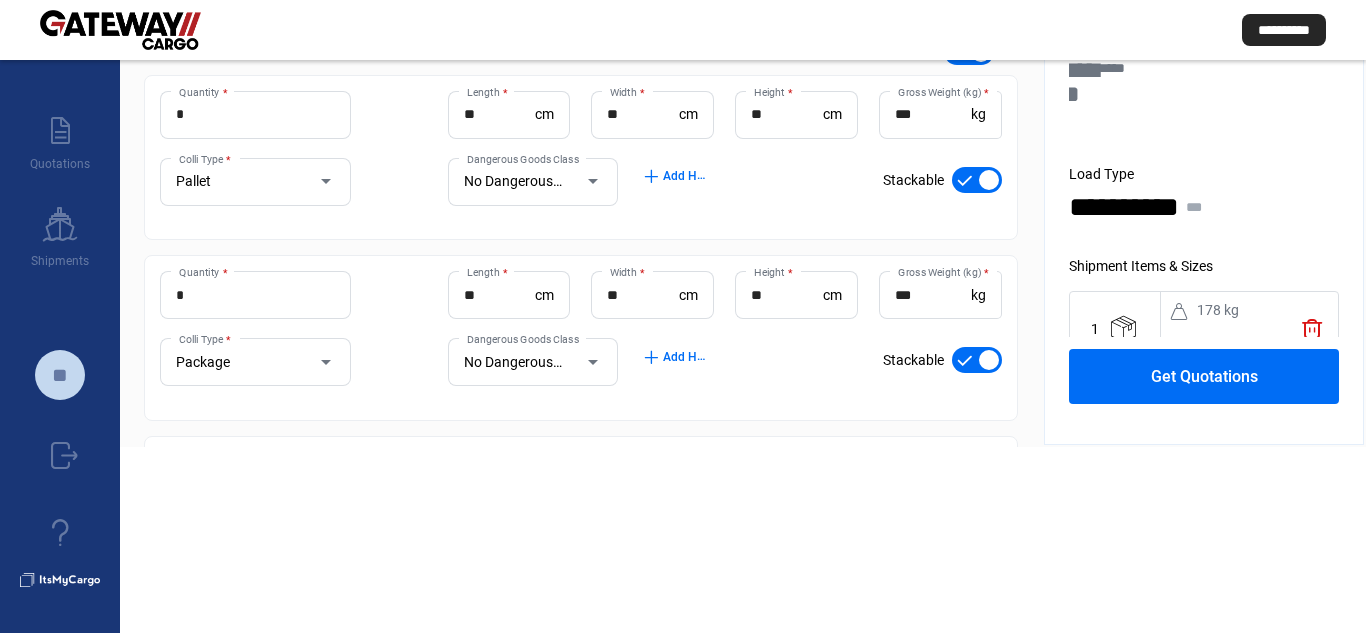 click on "add" 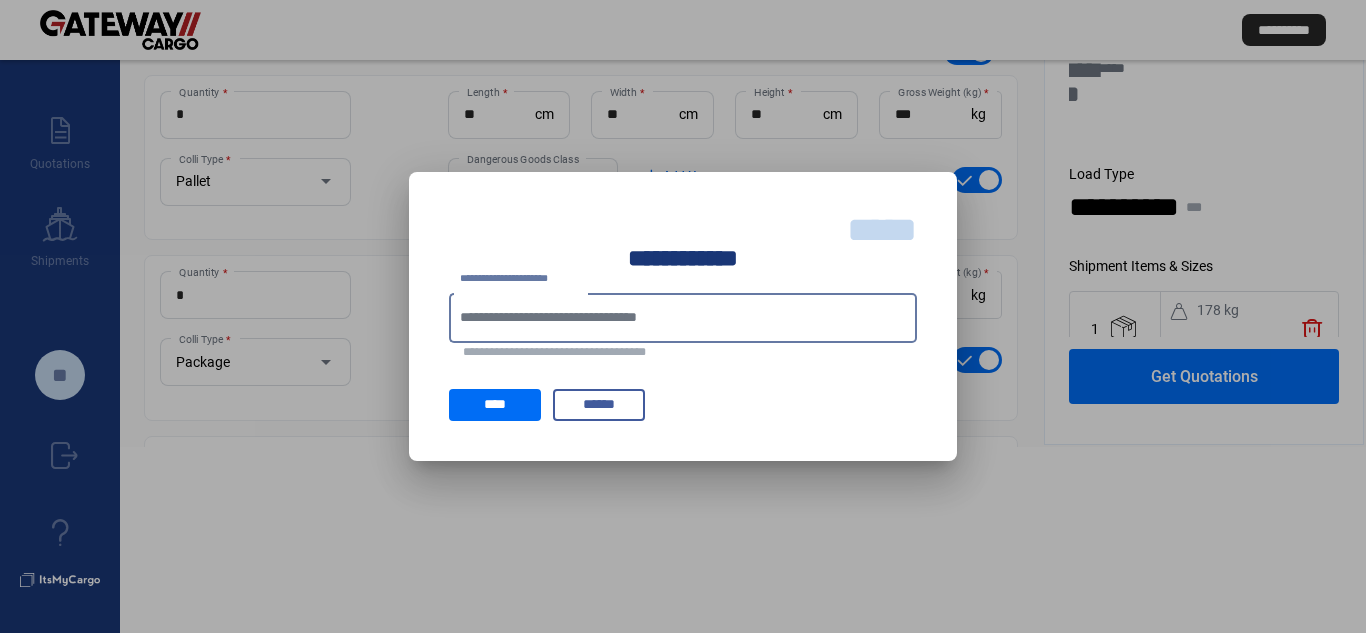 click on "*****" at bounding box center (882, 230) 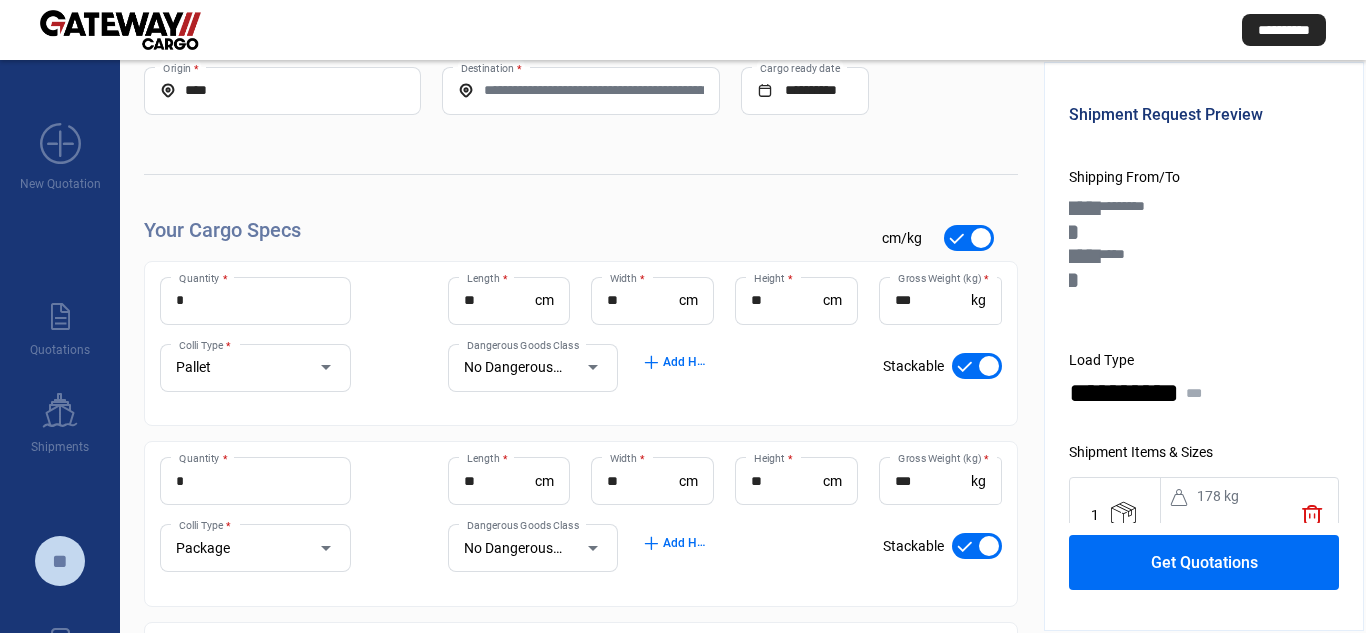 scroll, scrollTop: 186, scrollLeft: 0, axis: vertical 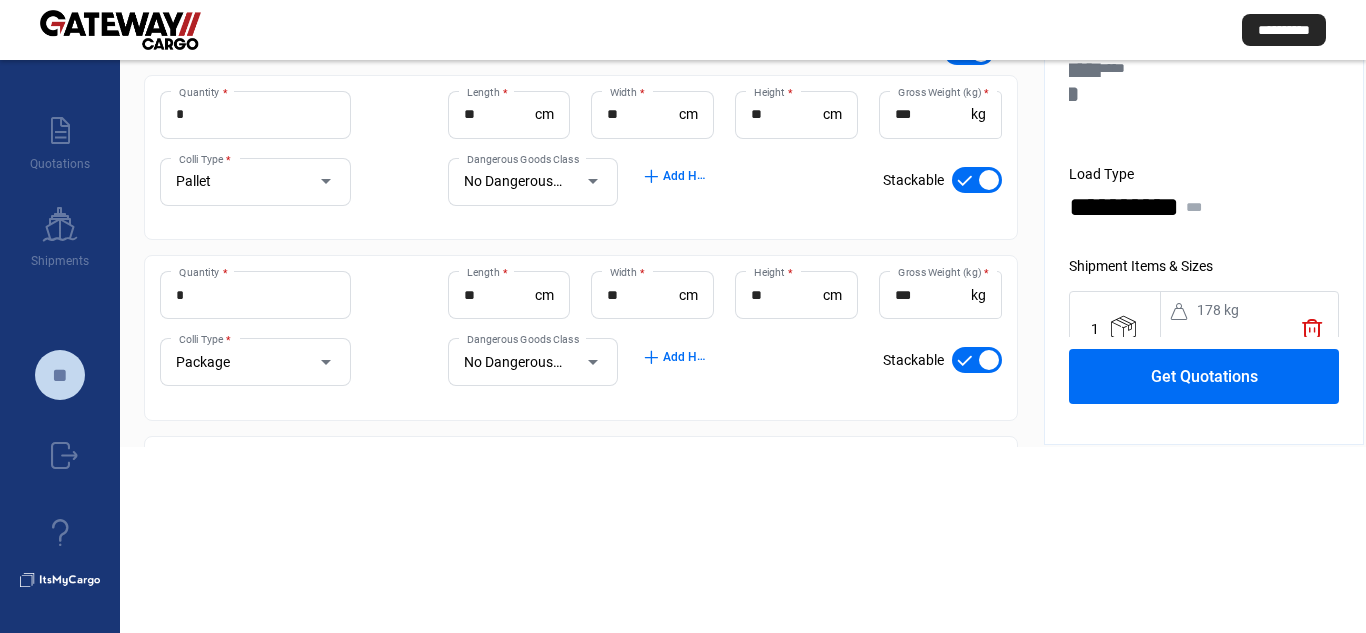 click on "***" at bounding box center (933, 295) 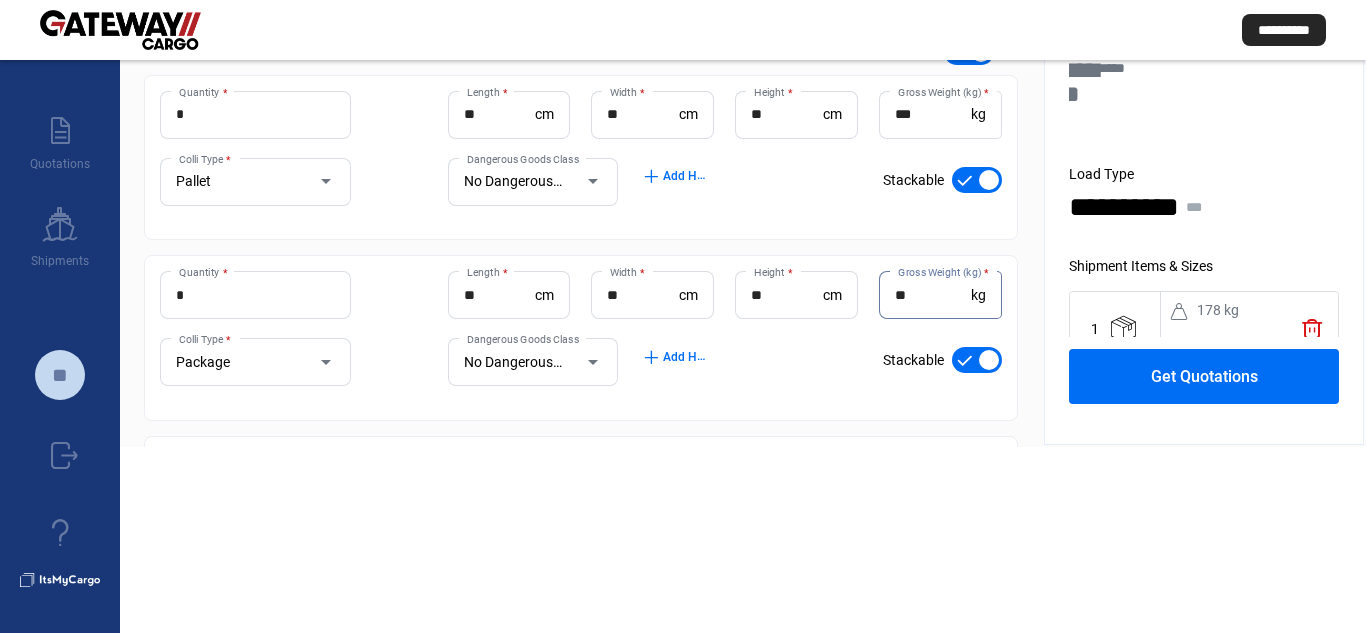 drag, startPoint x: 914, startPoint y: 291, endPoint x: 873, endPoint y: 294, distance: 41.109608 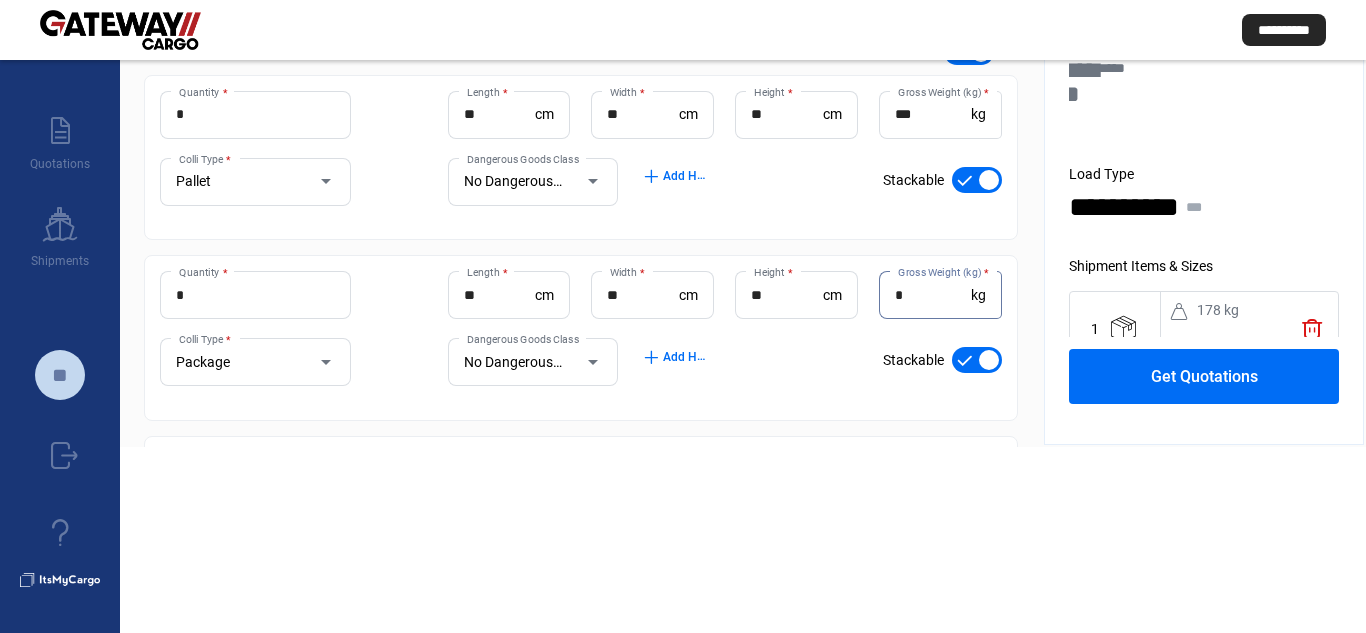 type on "*" 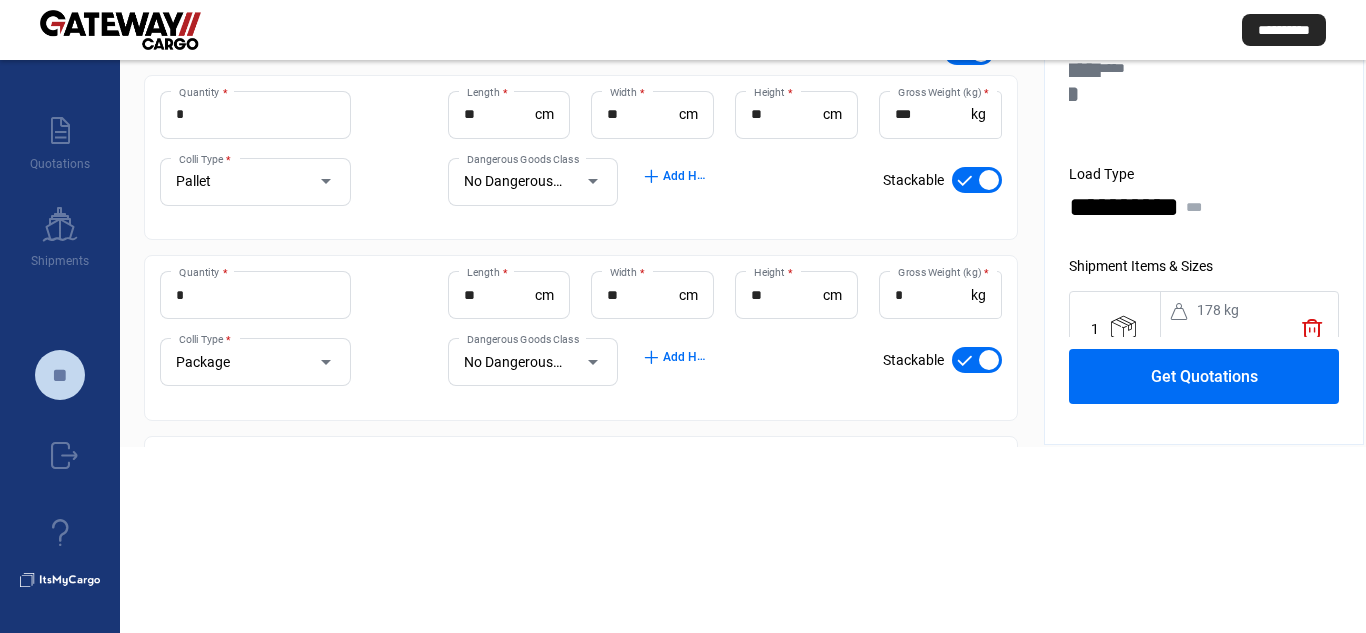click on "*  Quantity * ** Length  * cm ** Width  * cm ** Height  * cm *** Gross Weight (kg)  * kg Pallet Colli Type * No Dangerous Goods Dangerous Goods Class add  Add HS Codes check_mark    Stackable *  Quantity * ** Length  * cm ** Width  * cm ** Height  * cm * Gross Weight (kg)  * kg Package Colli Type * No Dangerous Goods Dangerous Goods Class add  Add HS Codes check_mark    Stackable  Quantity * Length  * cm Width  * cm Height  * cm Gross Weight (kg)  * kg Pallet Colli Type * No Dangerous Goods Dangerous Goods Class add  Add HS Codes check_mark    Stackable" 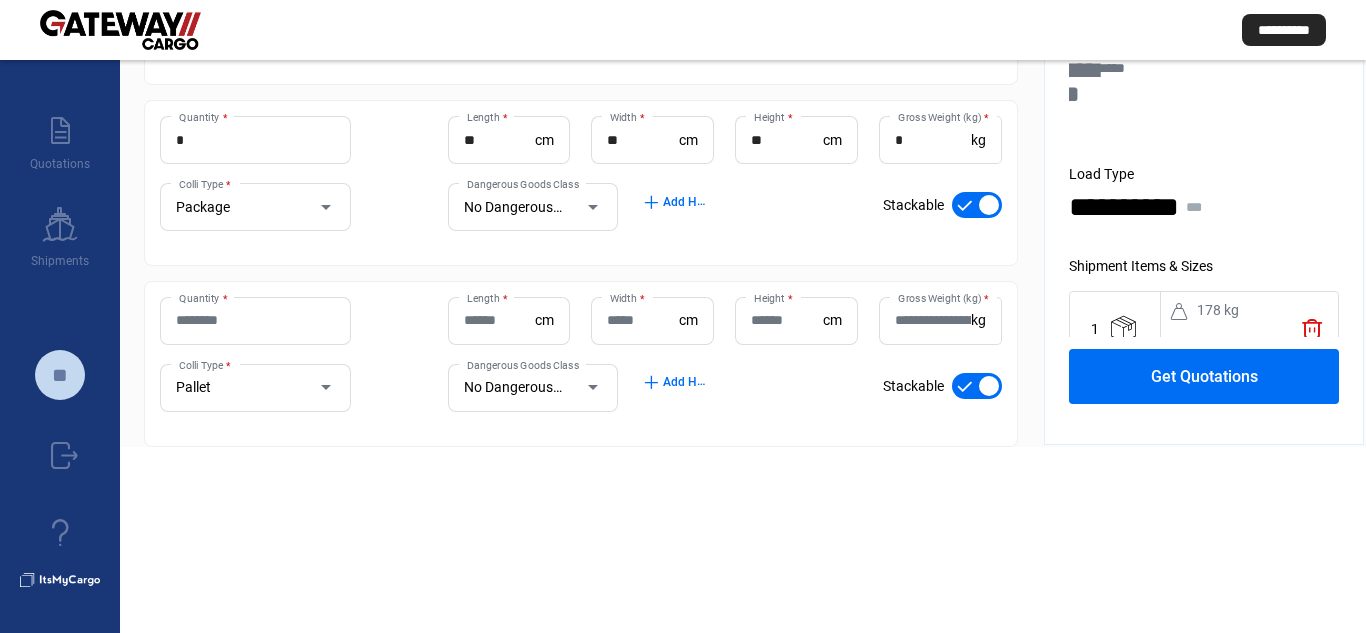 scroll, scrollTop: 300, scrollLeft: 0, axis: vertical 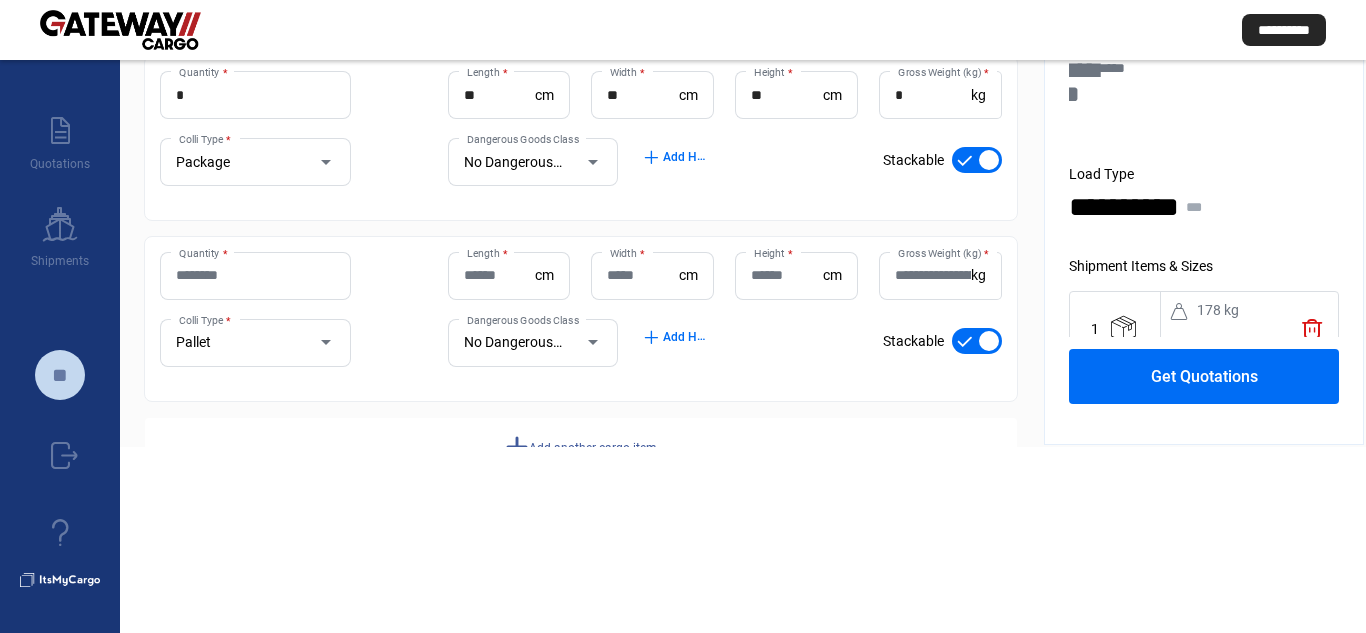 click on "Quantity *" at bounding box center (255, 275) 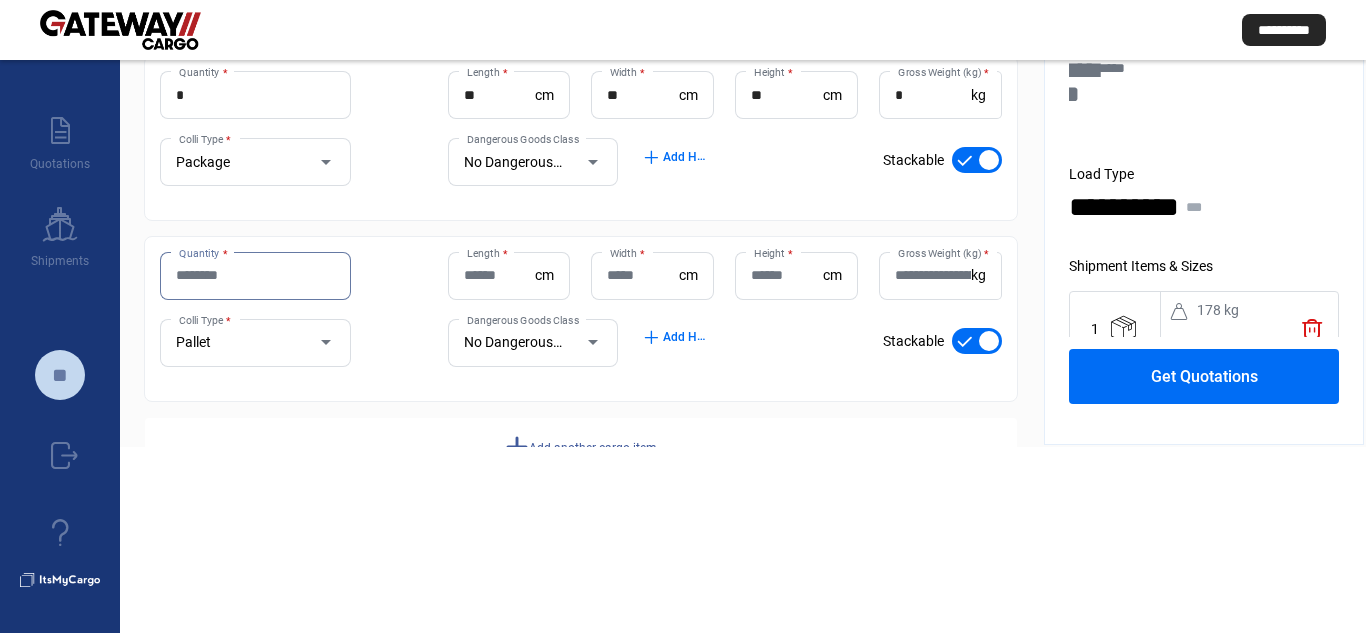 click on "Quantity *" at bounding box center [255, 275] 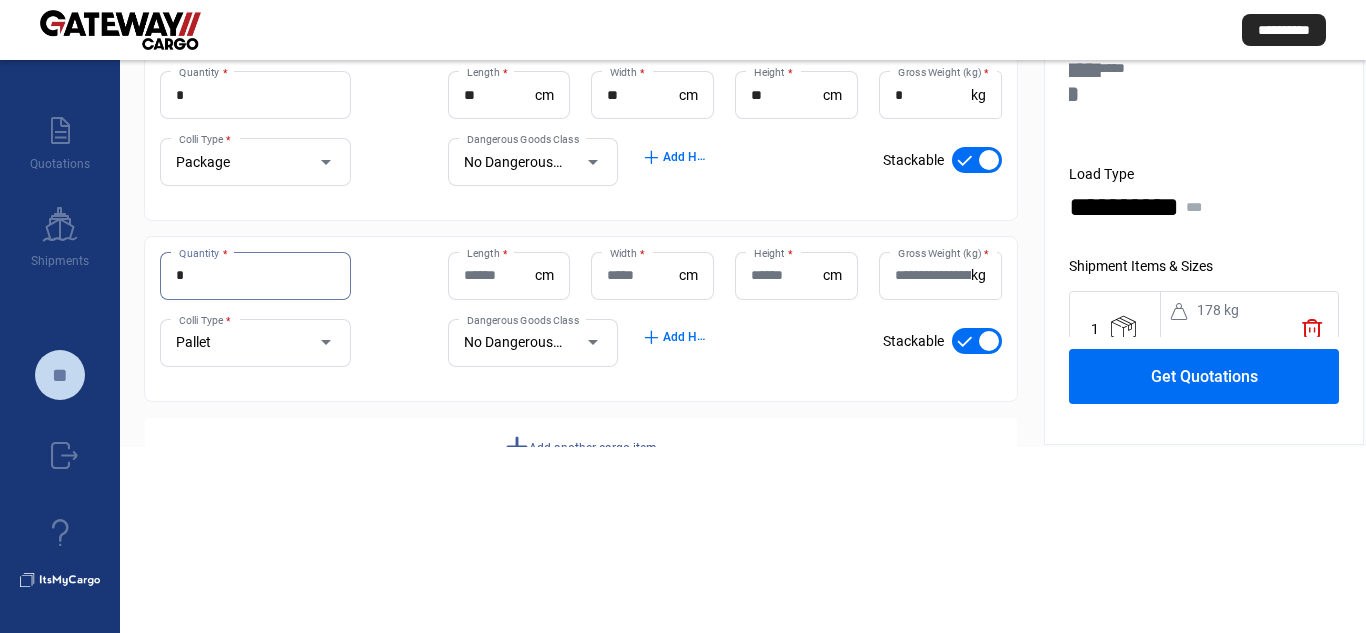 type on "*" 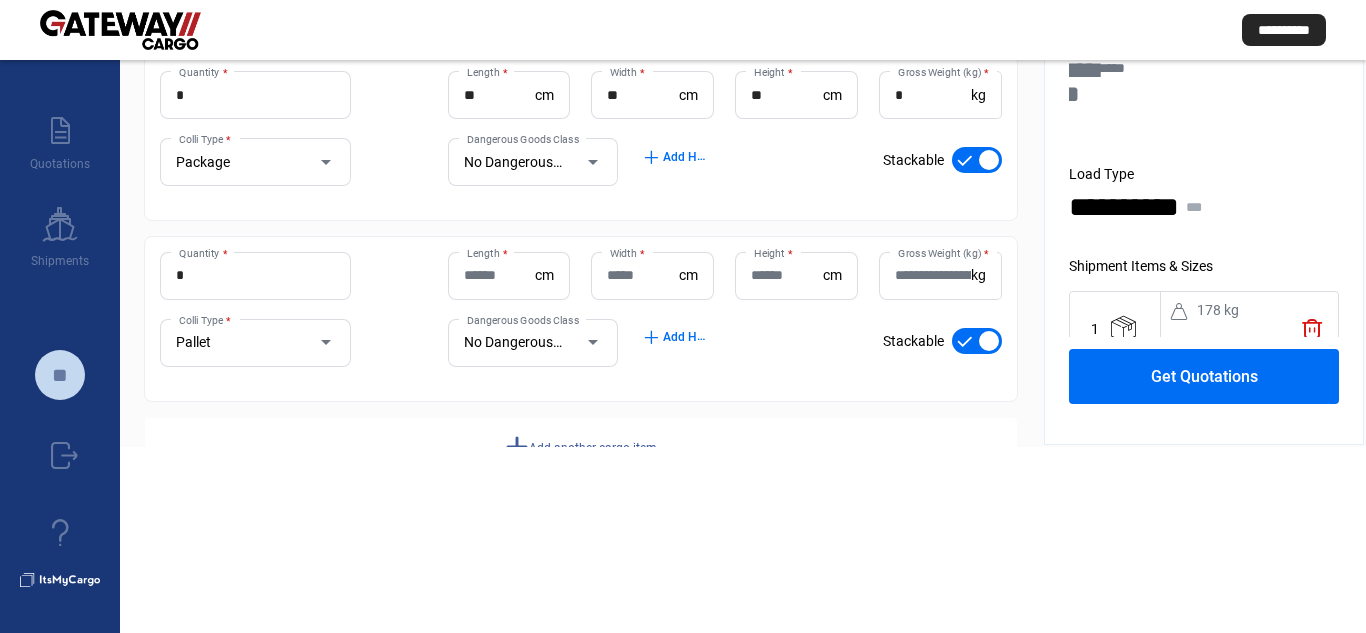 click on "Pallet Colli Type *" 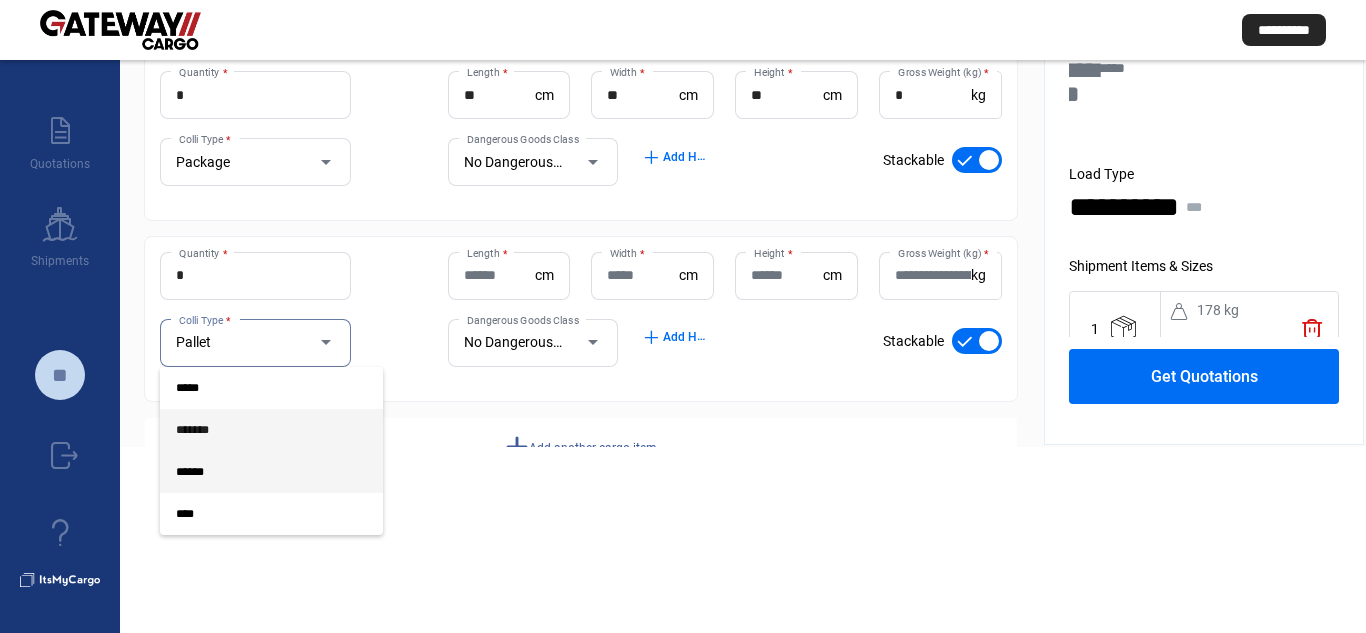 click on "*******" at bounding box center [255, 430] 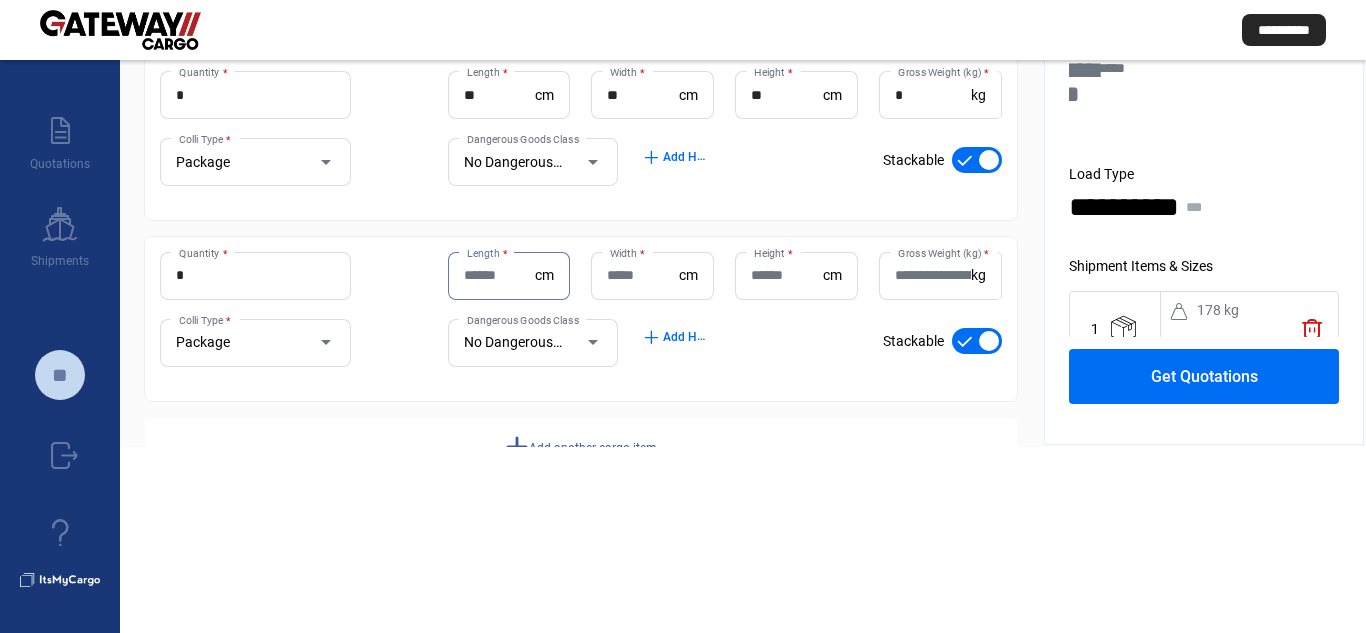 click on "Length  *" at bounding box center [500, 275] 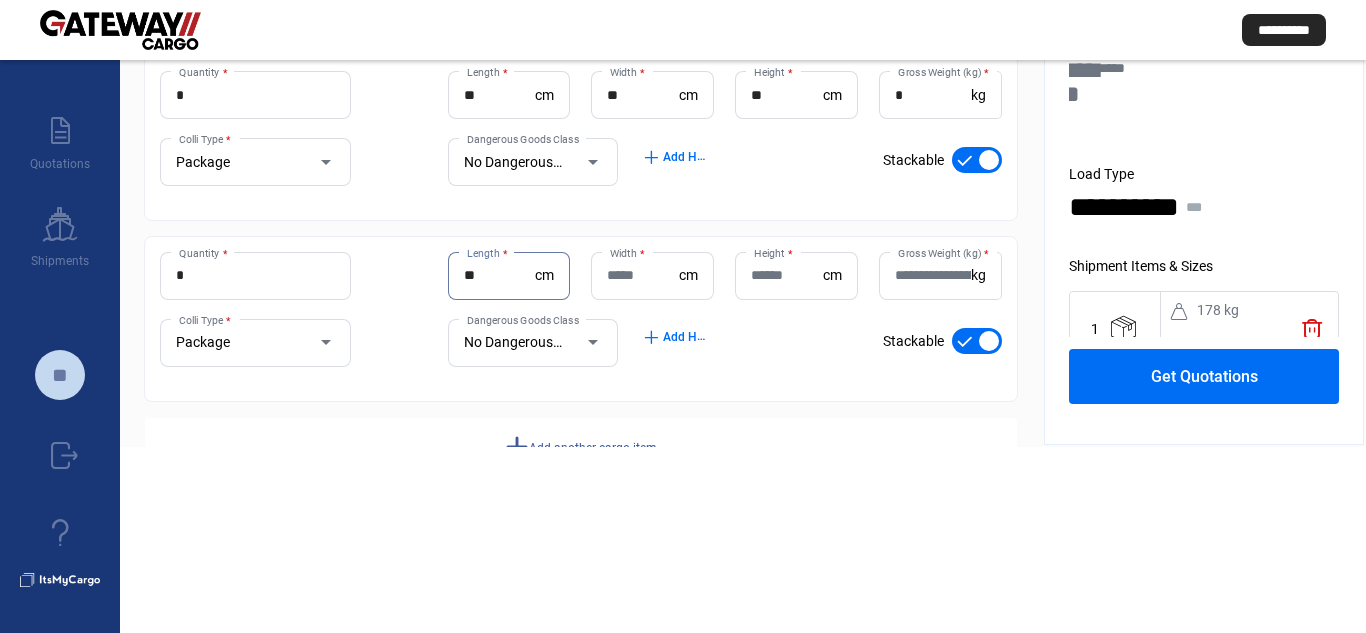 type on "**" 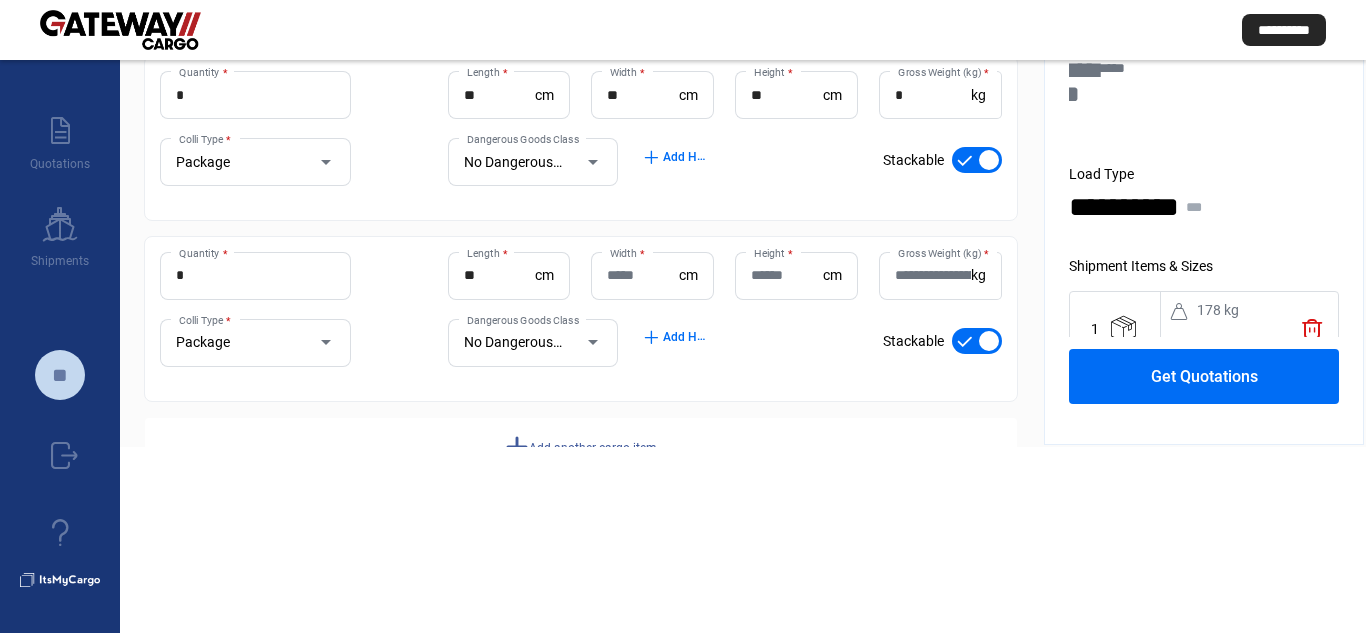 click on "Width  * cm" 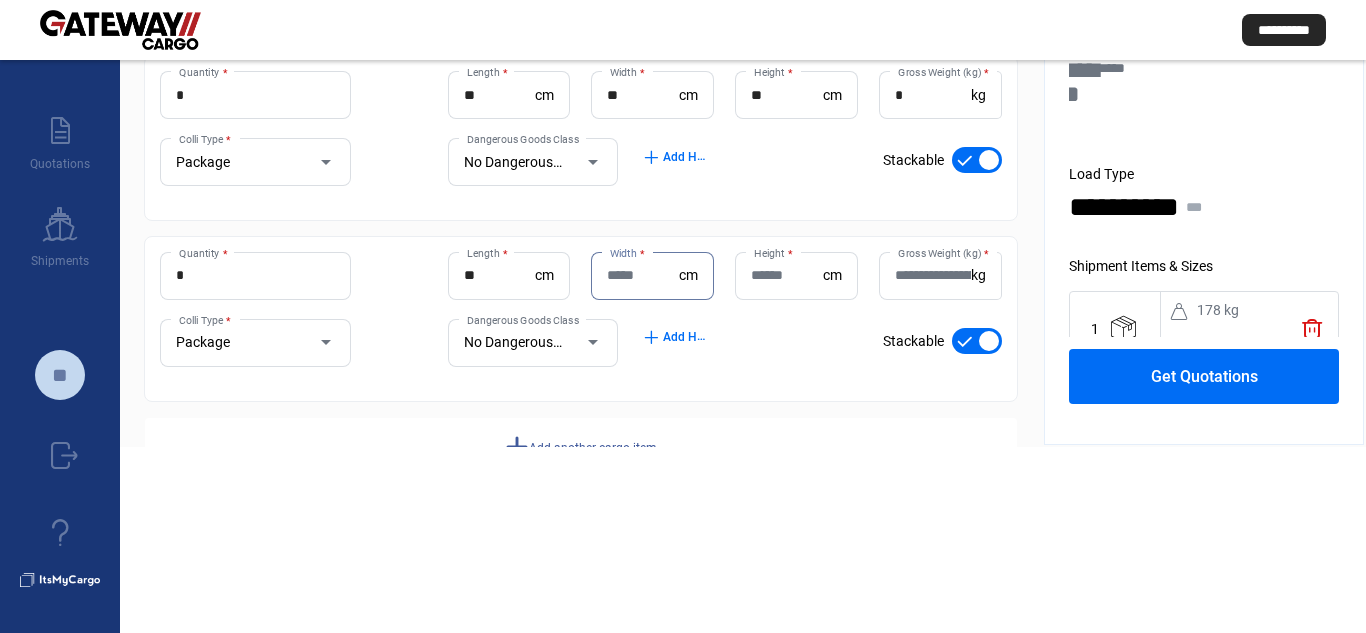 click on "Width  *" at bounding box center [643, 275] 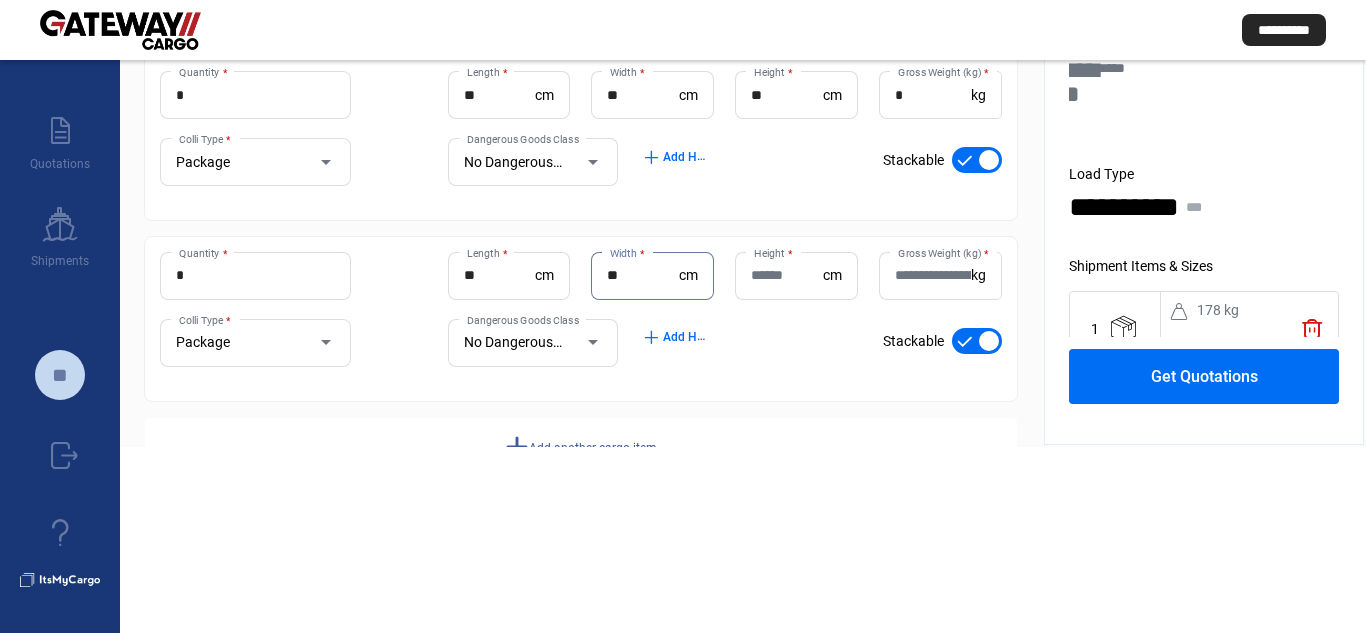 type on "**" 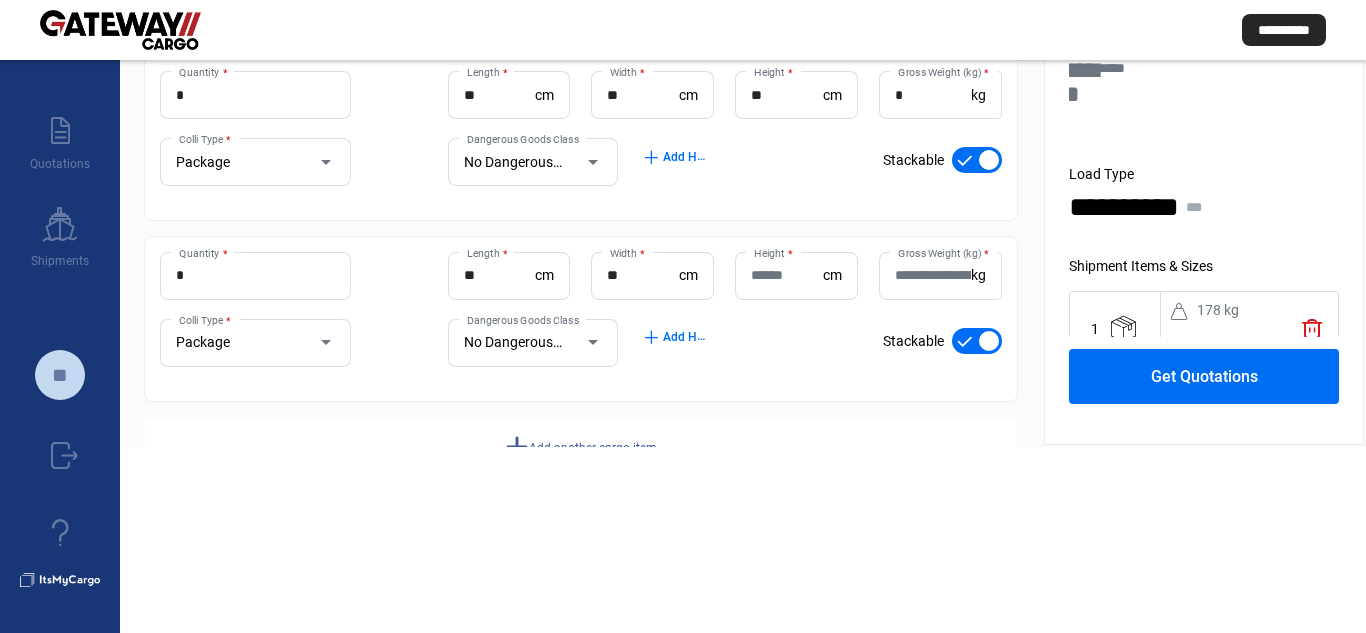 click on "Height  *" 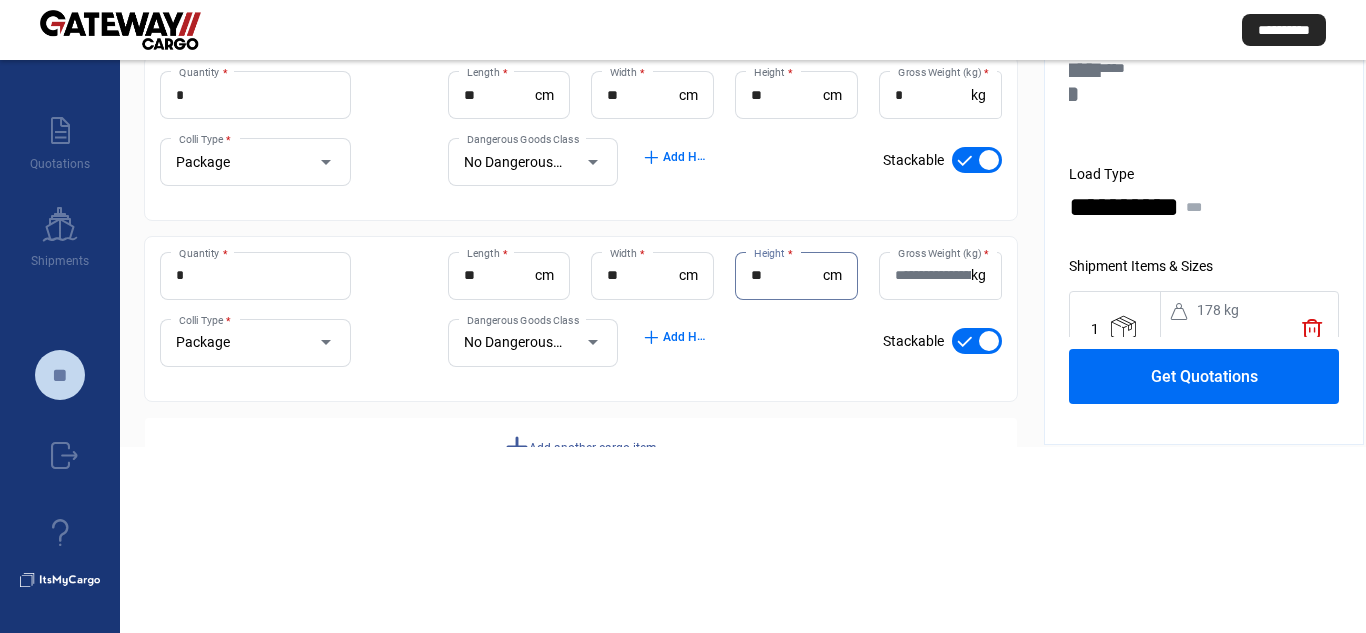 type on "**" 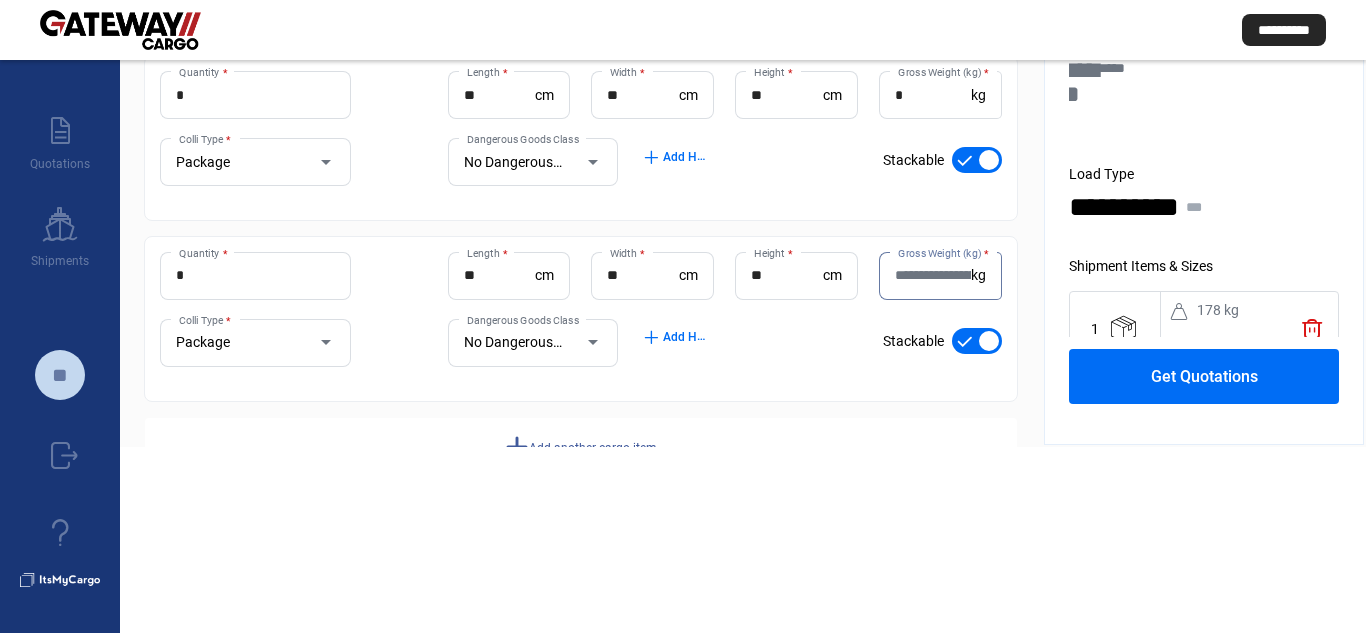 click on "Gross Weight (kg)  *" at bounding box center [933, 275] 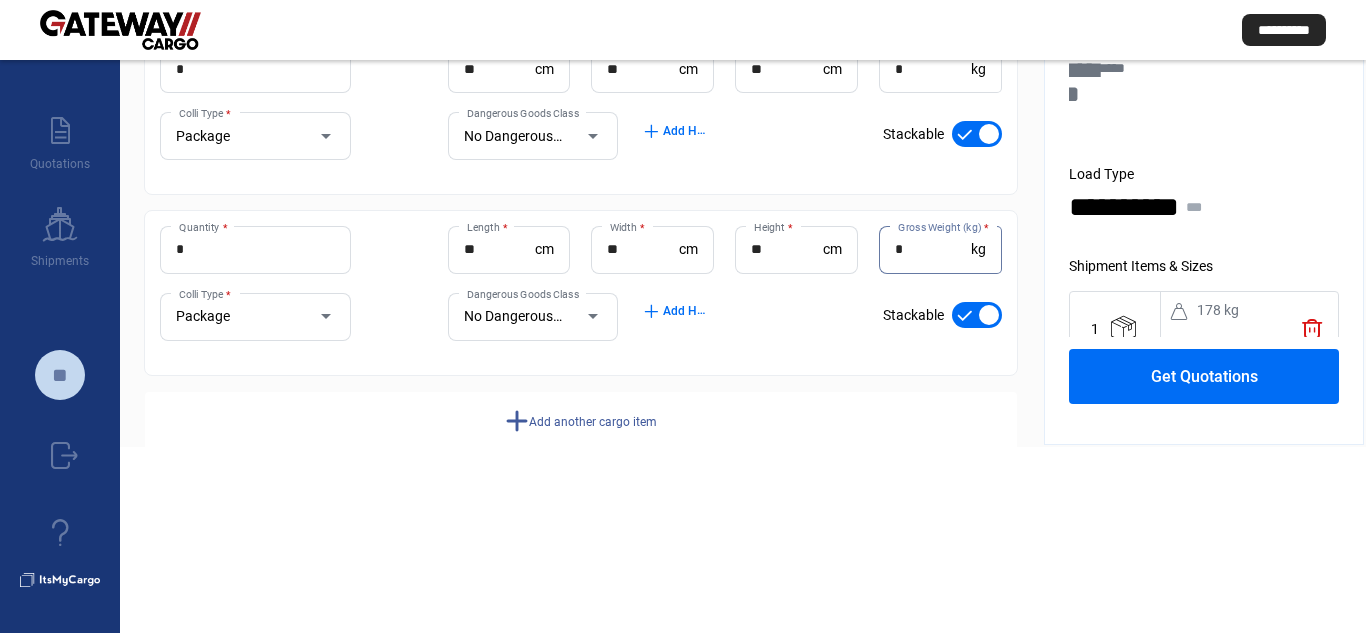 scroll, scrollTop: 372, scrollLeft: 0, axis: vertical 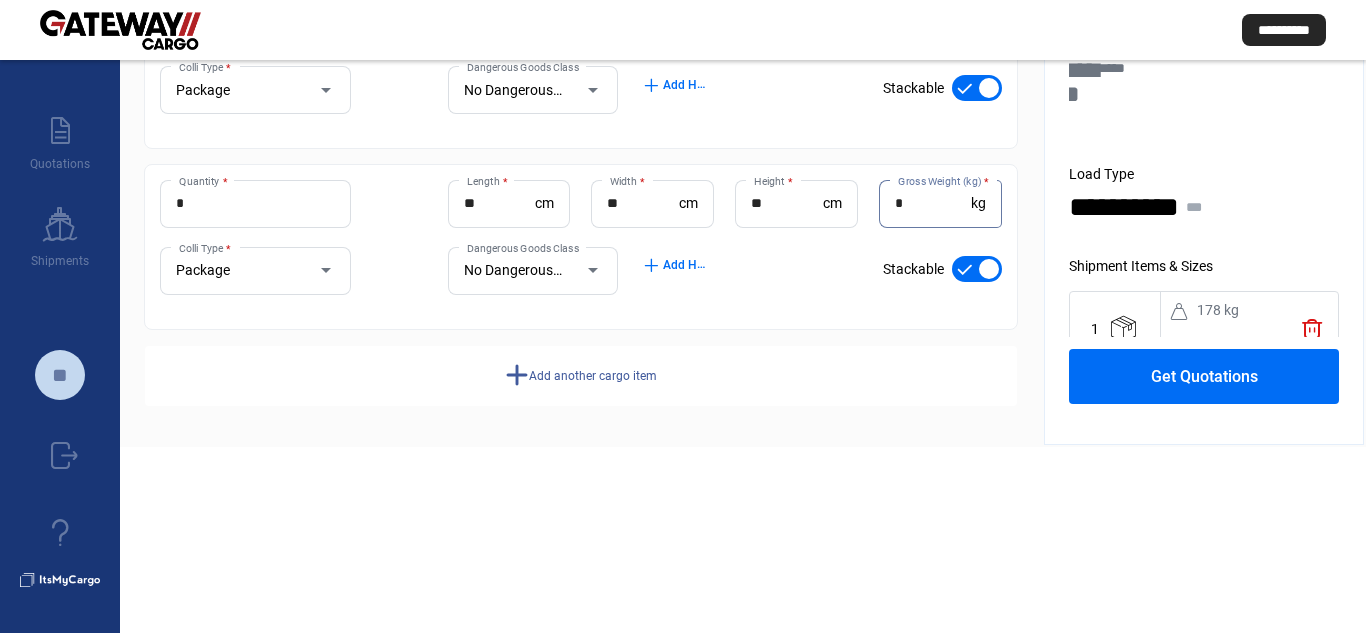 type on "*" 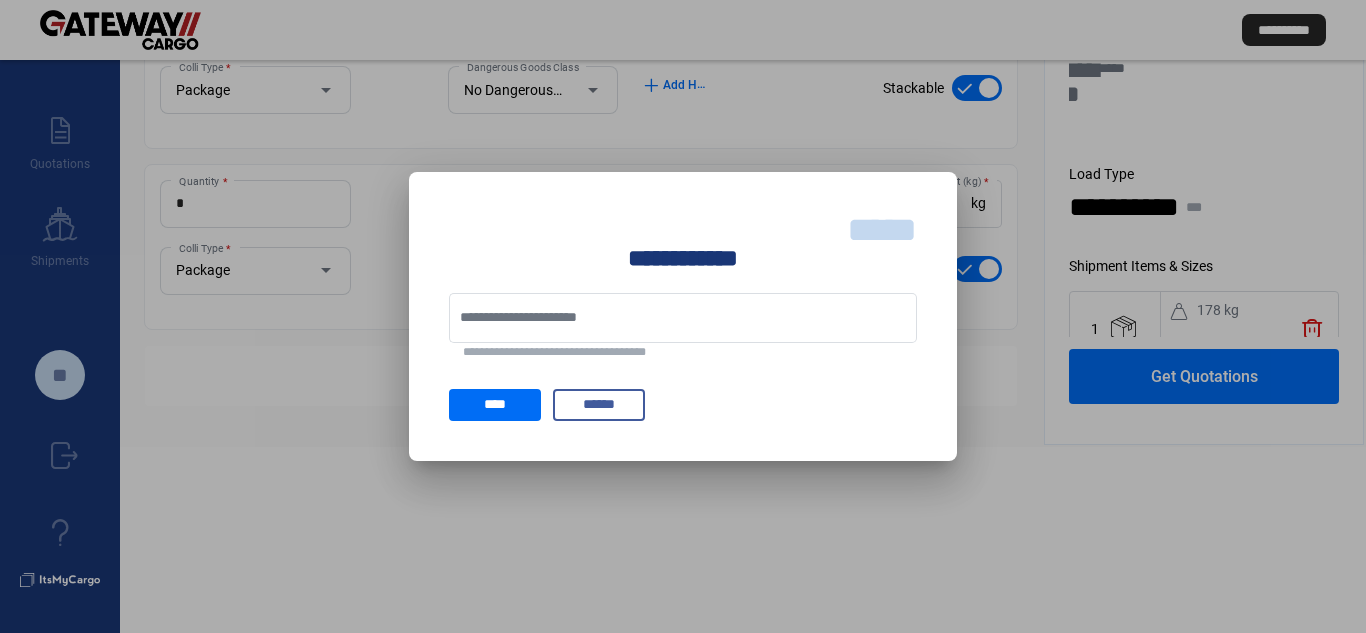 scroll, scrollTop: 0, scrollLeft: 0, axis: both 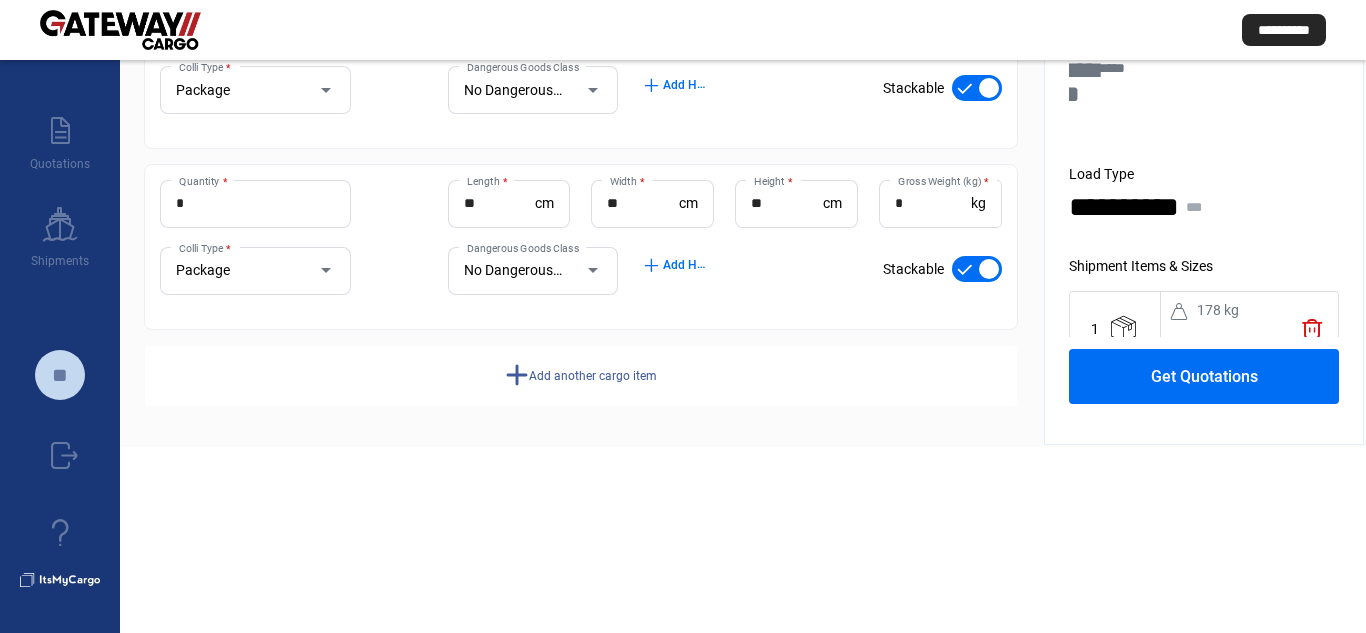 click on "add" 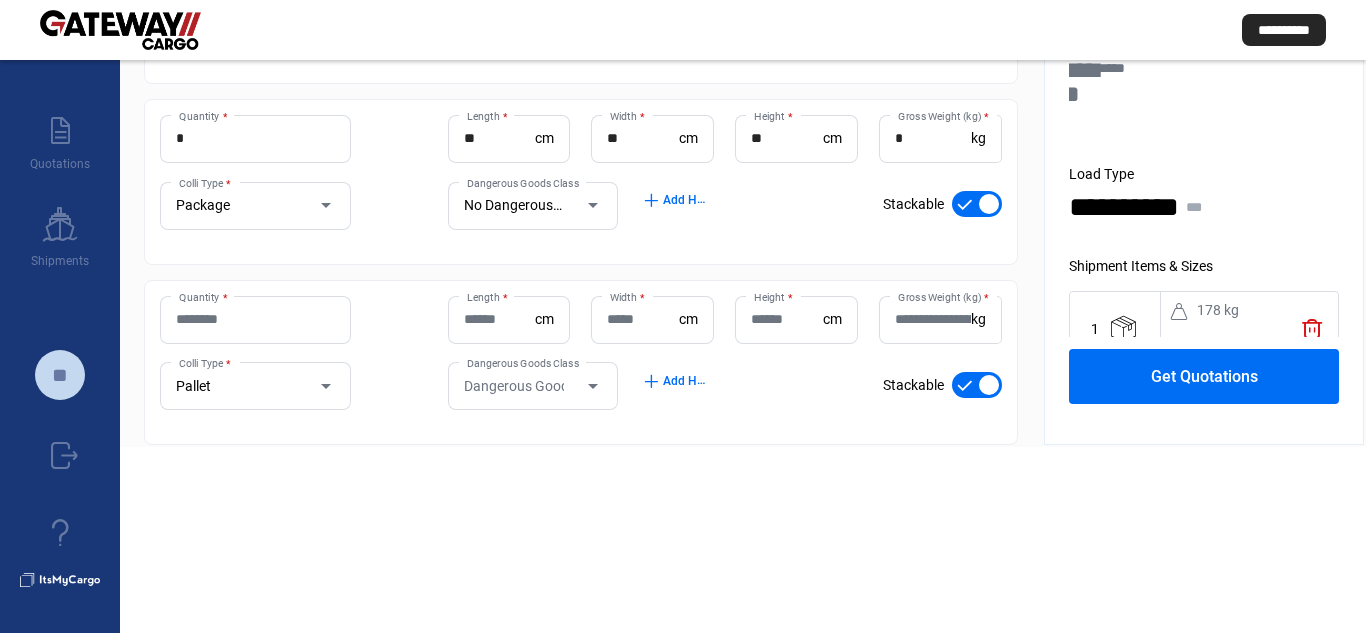 scroll, scrollTop: 472, scrollLeft: 0, axis: vertical 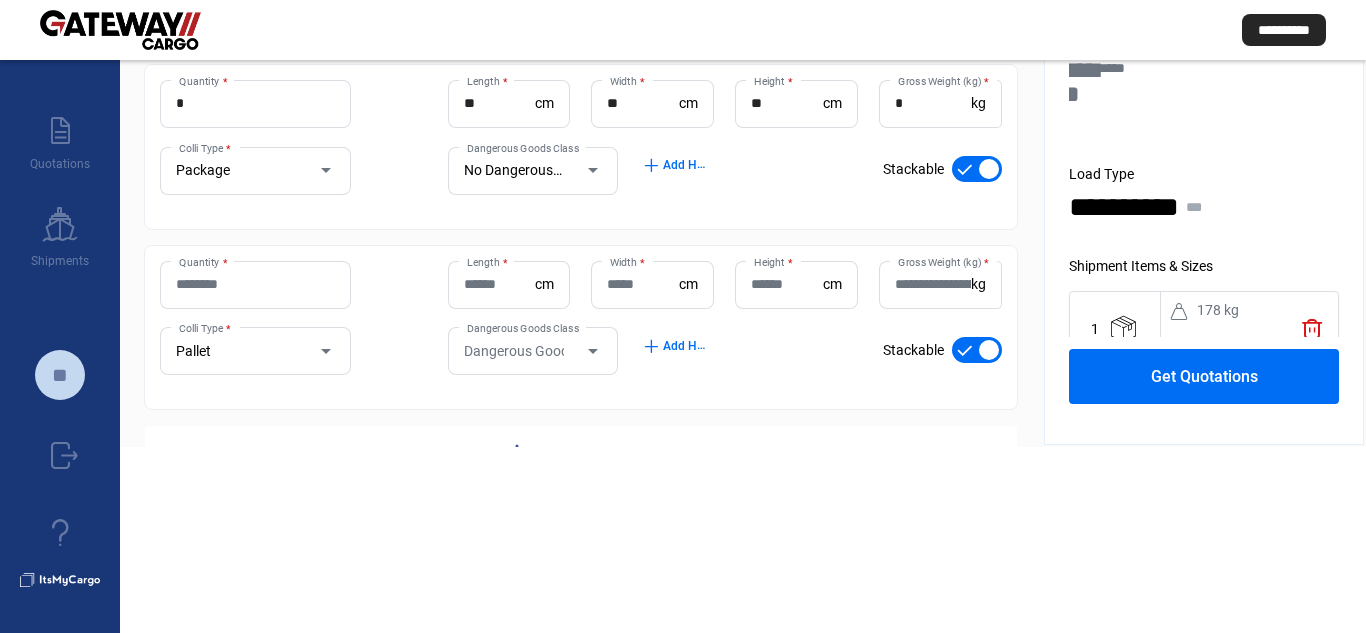 click on "Quantity *" 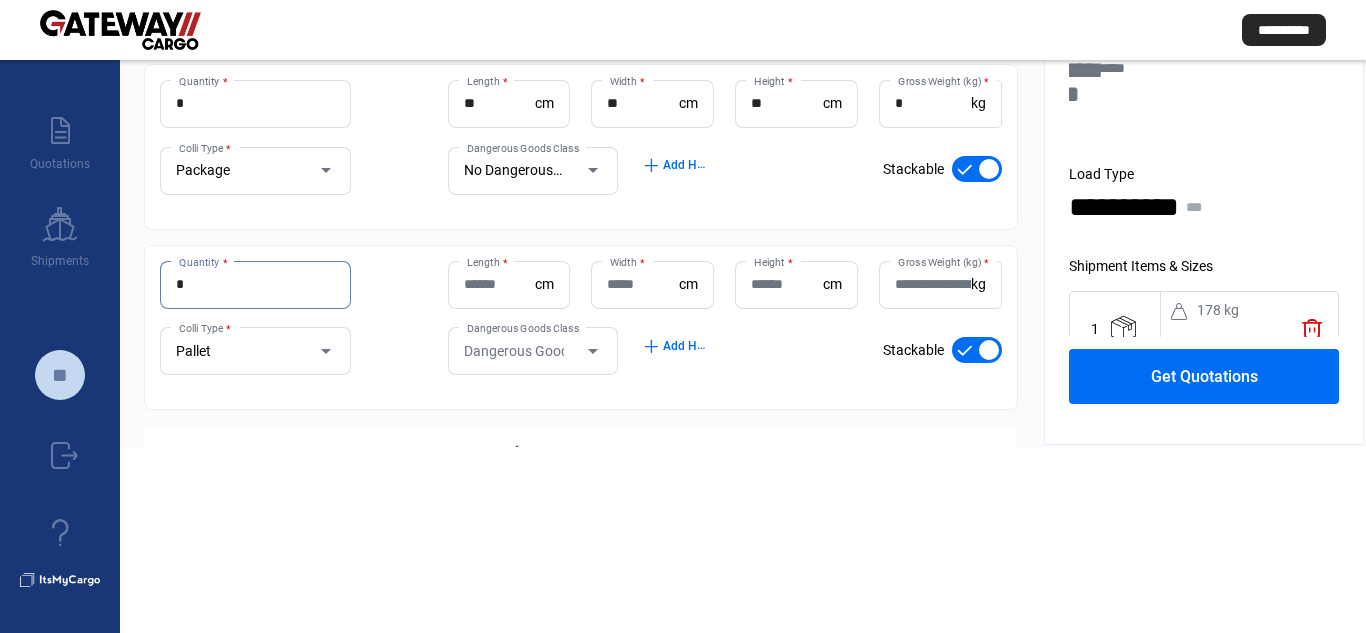 type on "*" 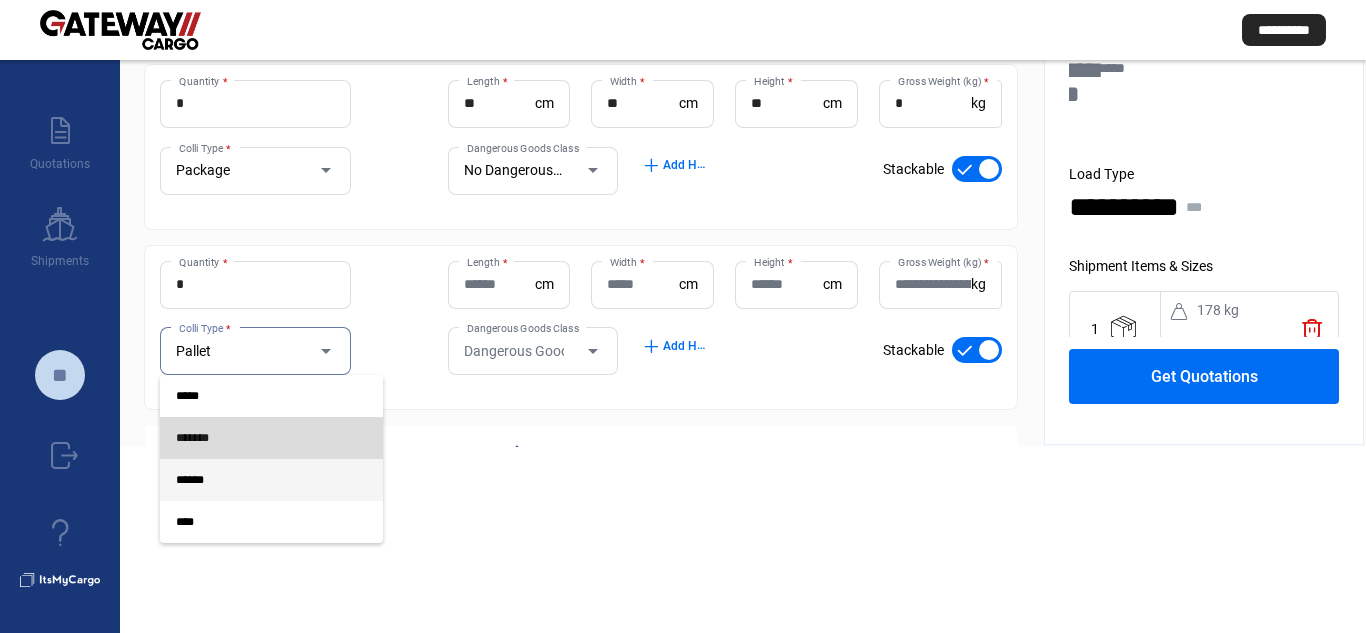 click on "*******" at bounding box center [255, 438] 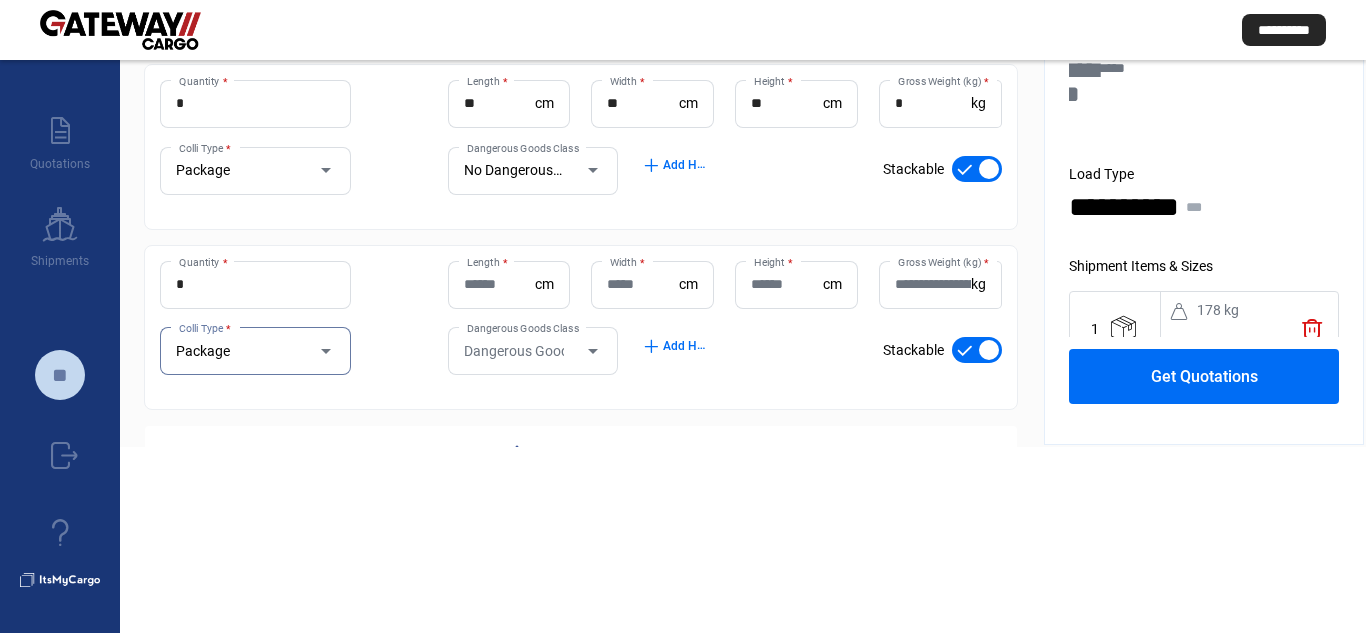 click on "Length  *" at bounding box center (500, 284) 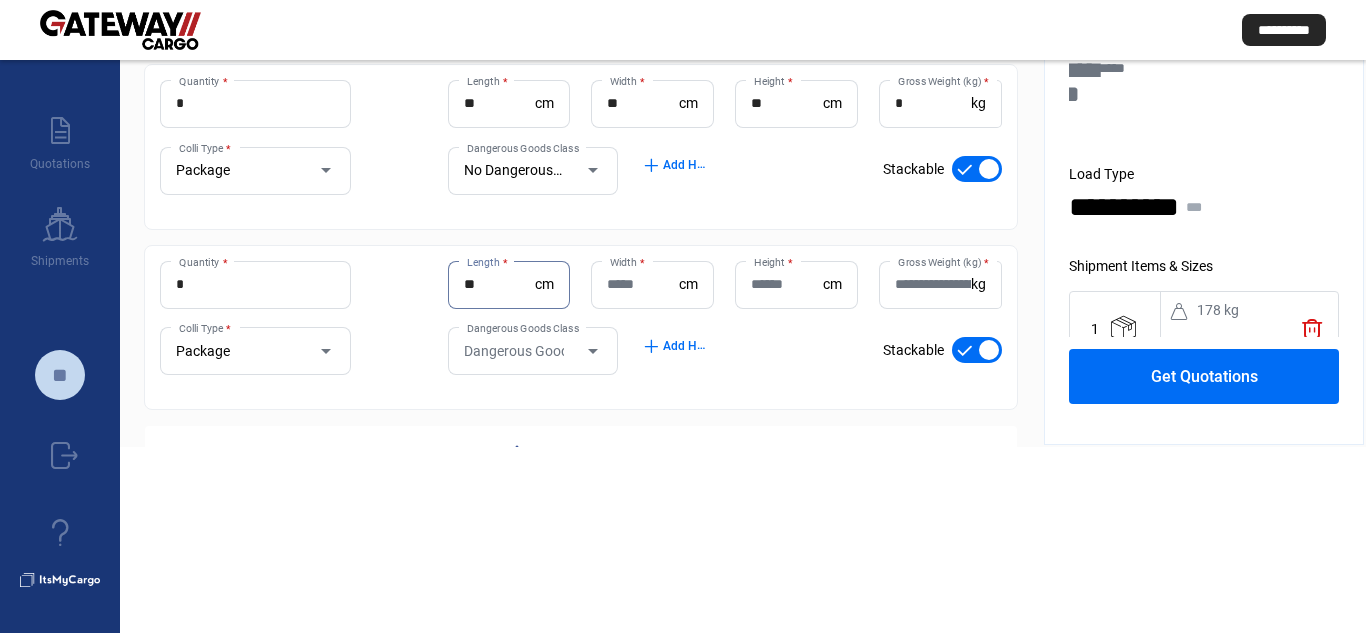 type on "**" 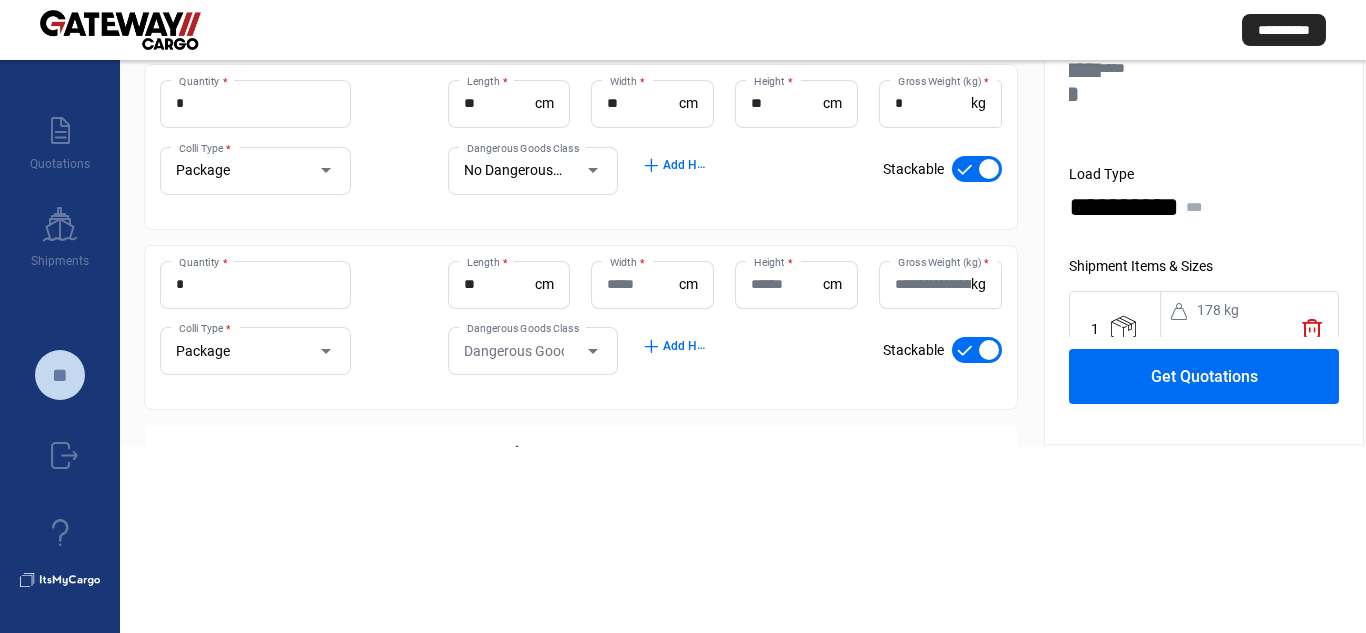 click on "Width  * cm" 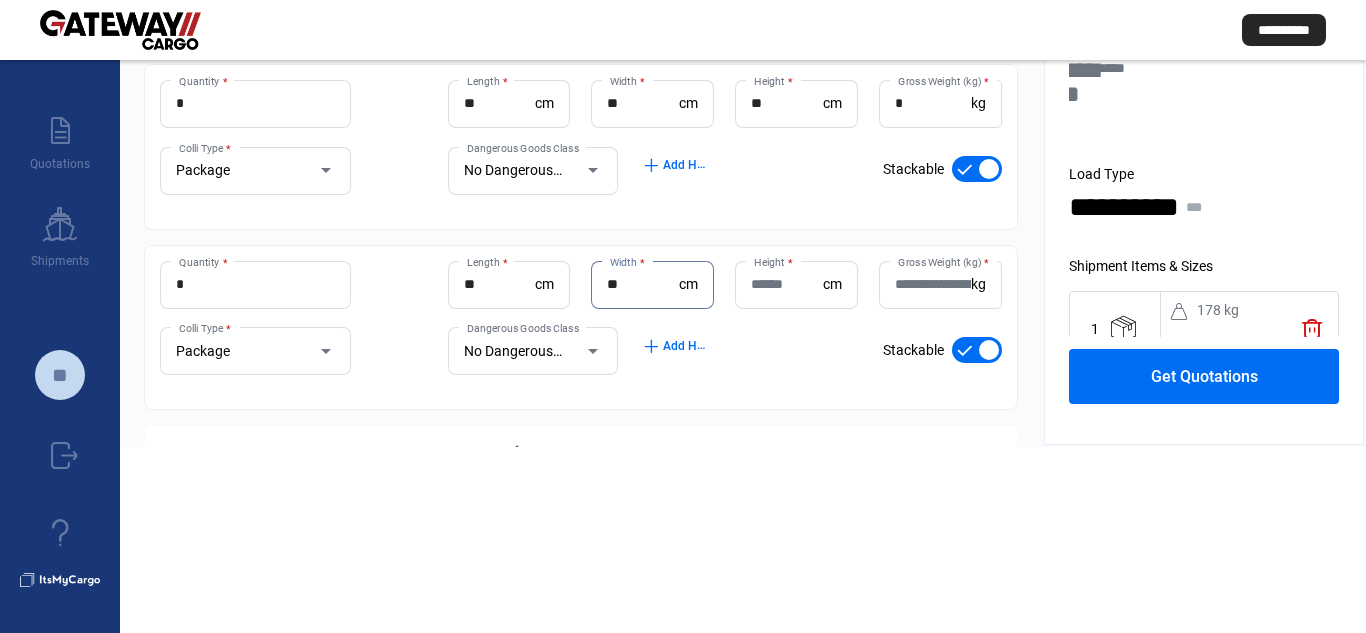 type on "**" 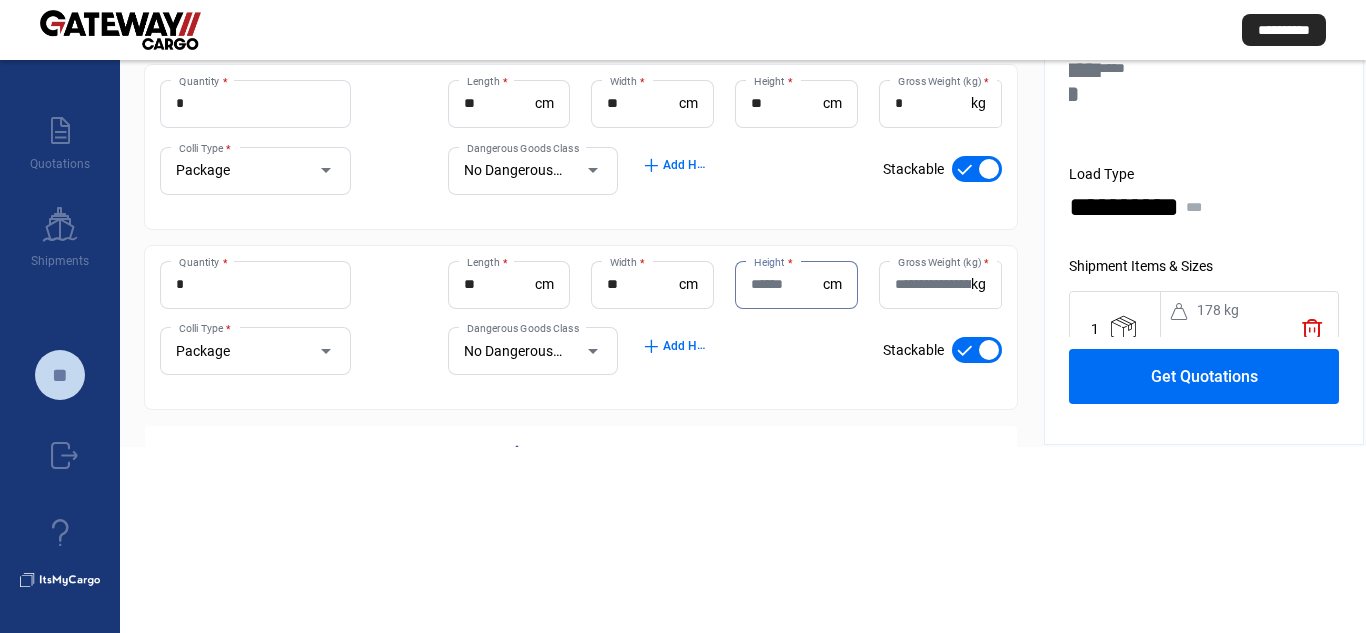 click on "Height  *" at bounding box center (787, 284) 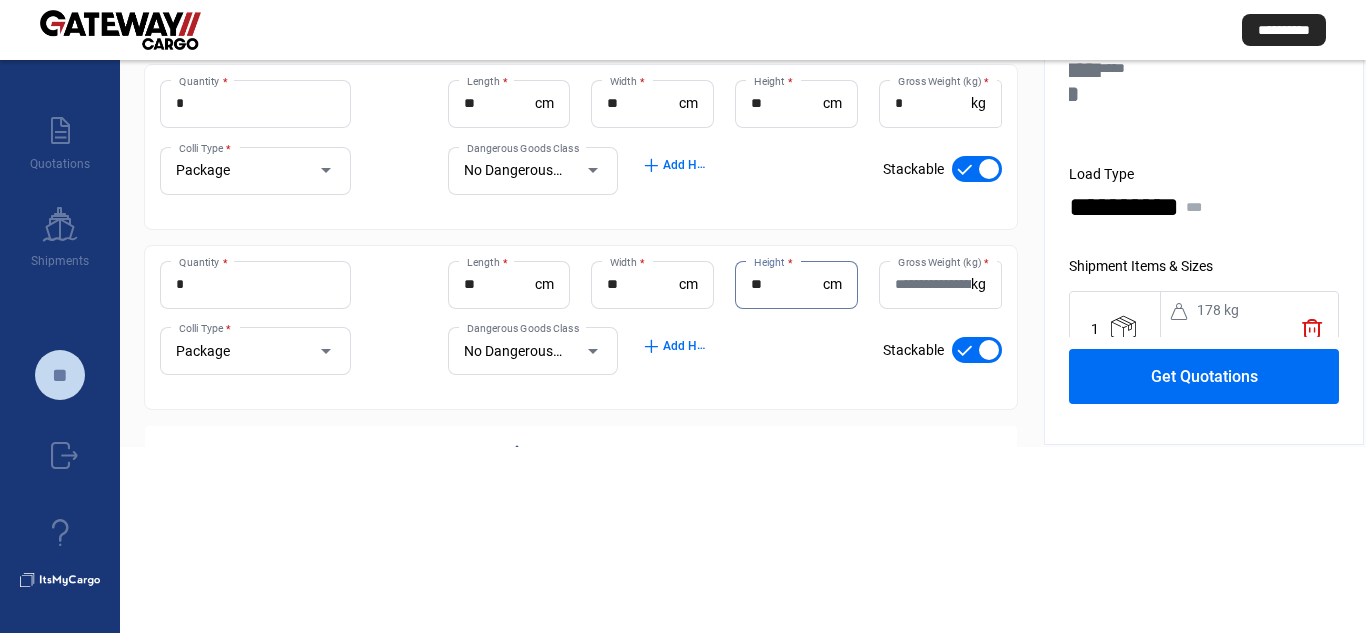 type on "**" 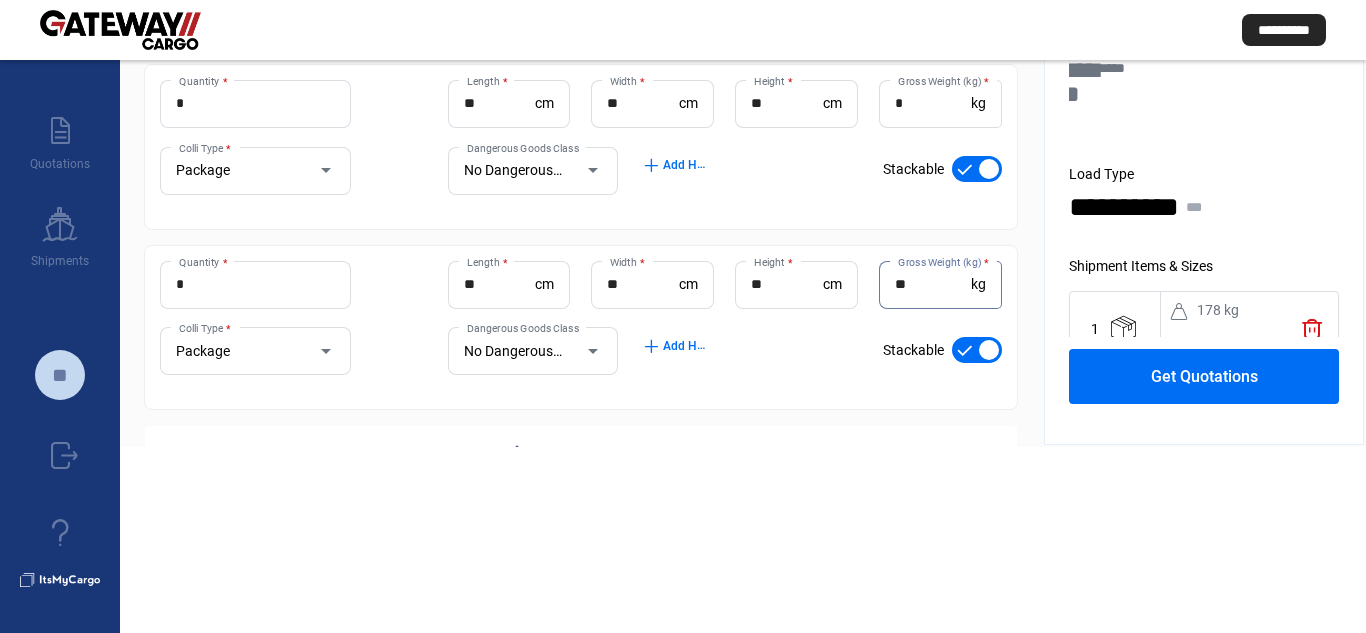 type on "**" 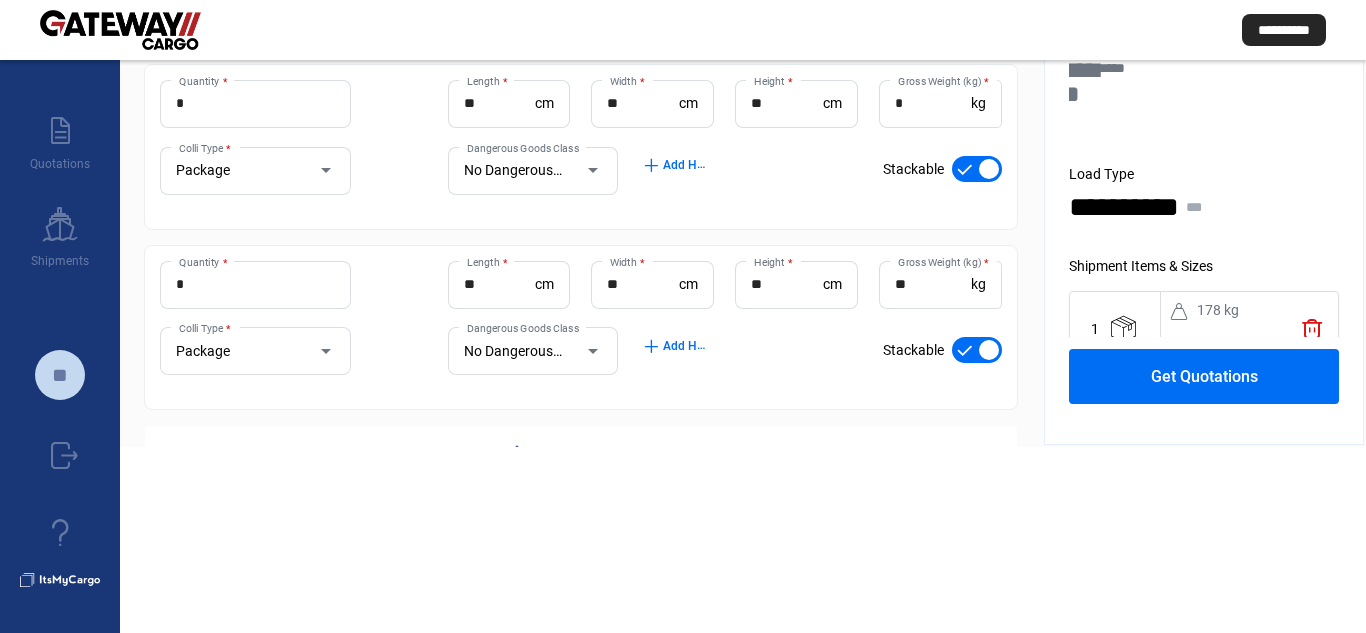 click on "**********" at bounding box center (683, 223) 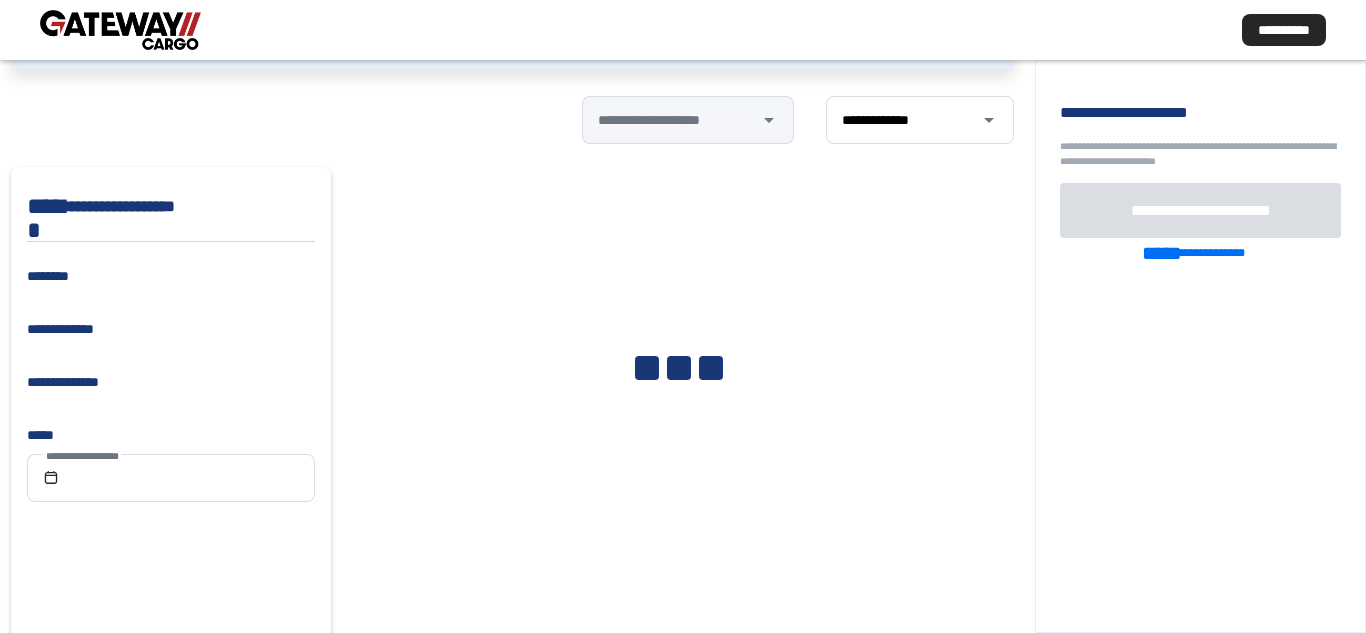 scroll, scrollTop: 186, scrollLeft: 0, axis: vertical 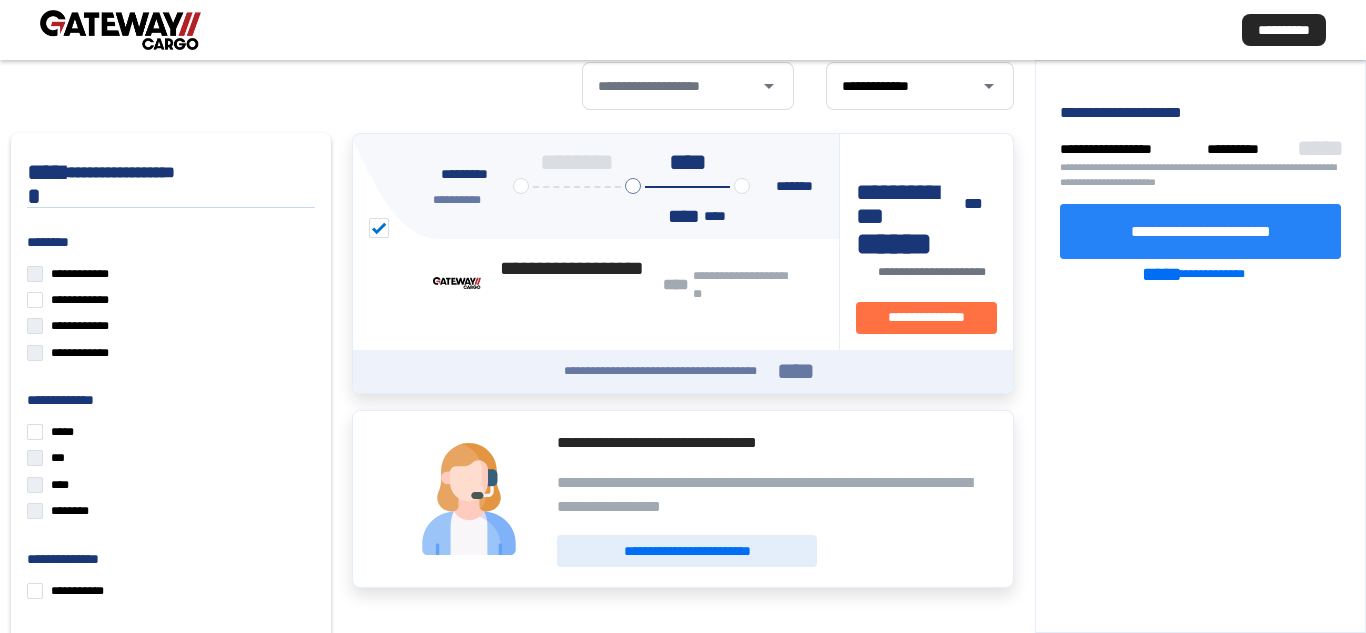 click on "**********" 